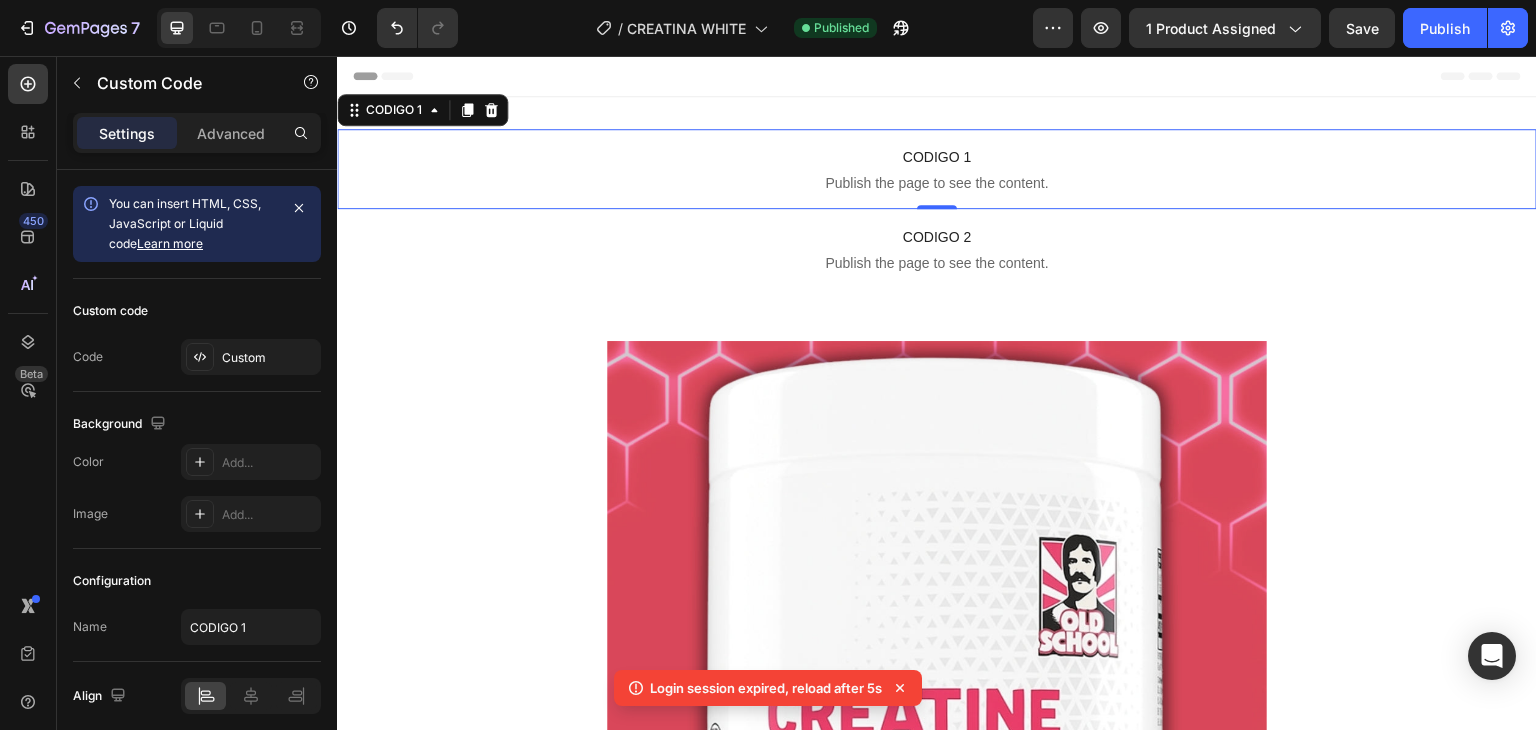 scroll, scrollTop: 0, scrollLeft: 0, axis: both 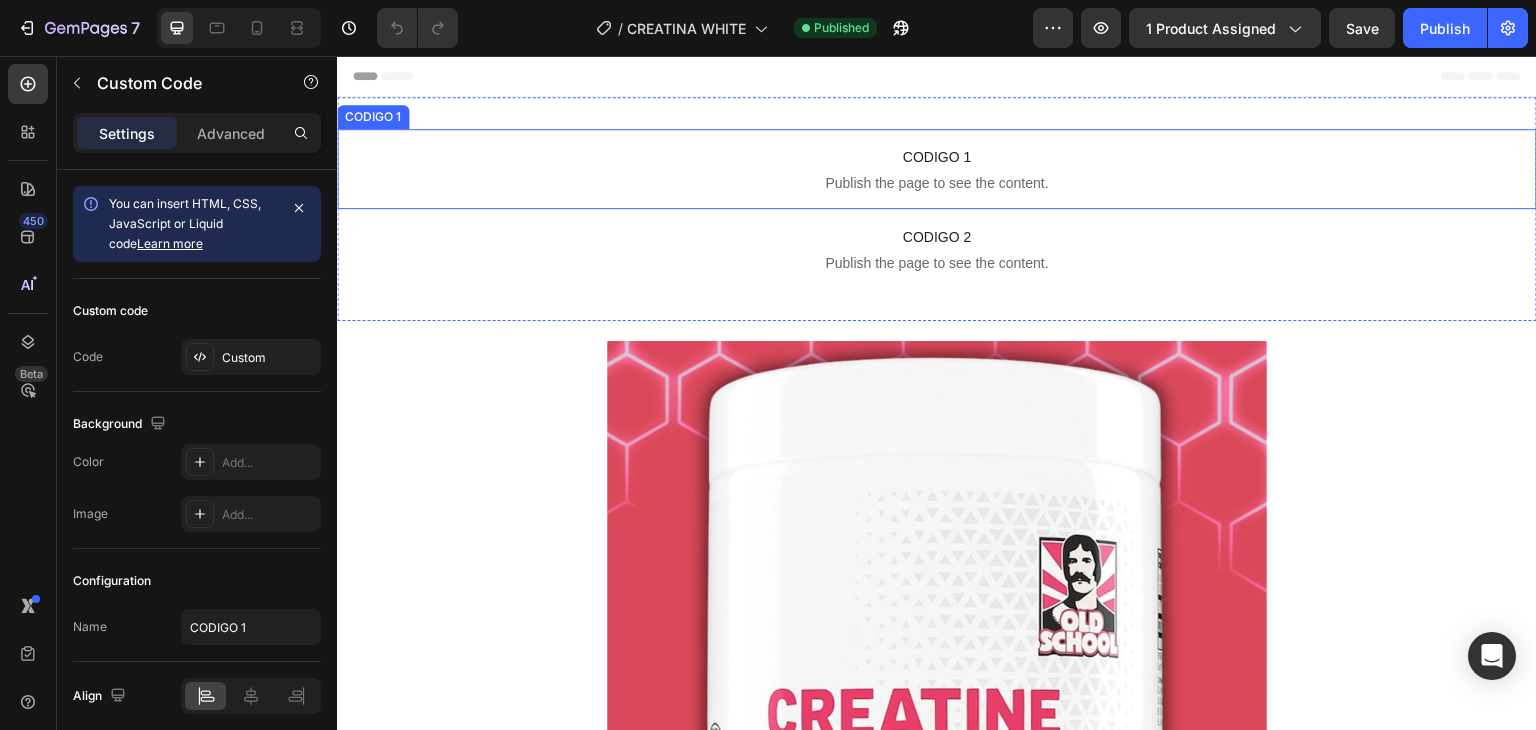 drag, startPoint x: 836, startPoint y: 178, endPoint x: 818, endPoint y: 177, distance: 18.027756 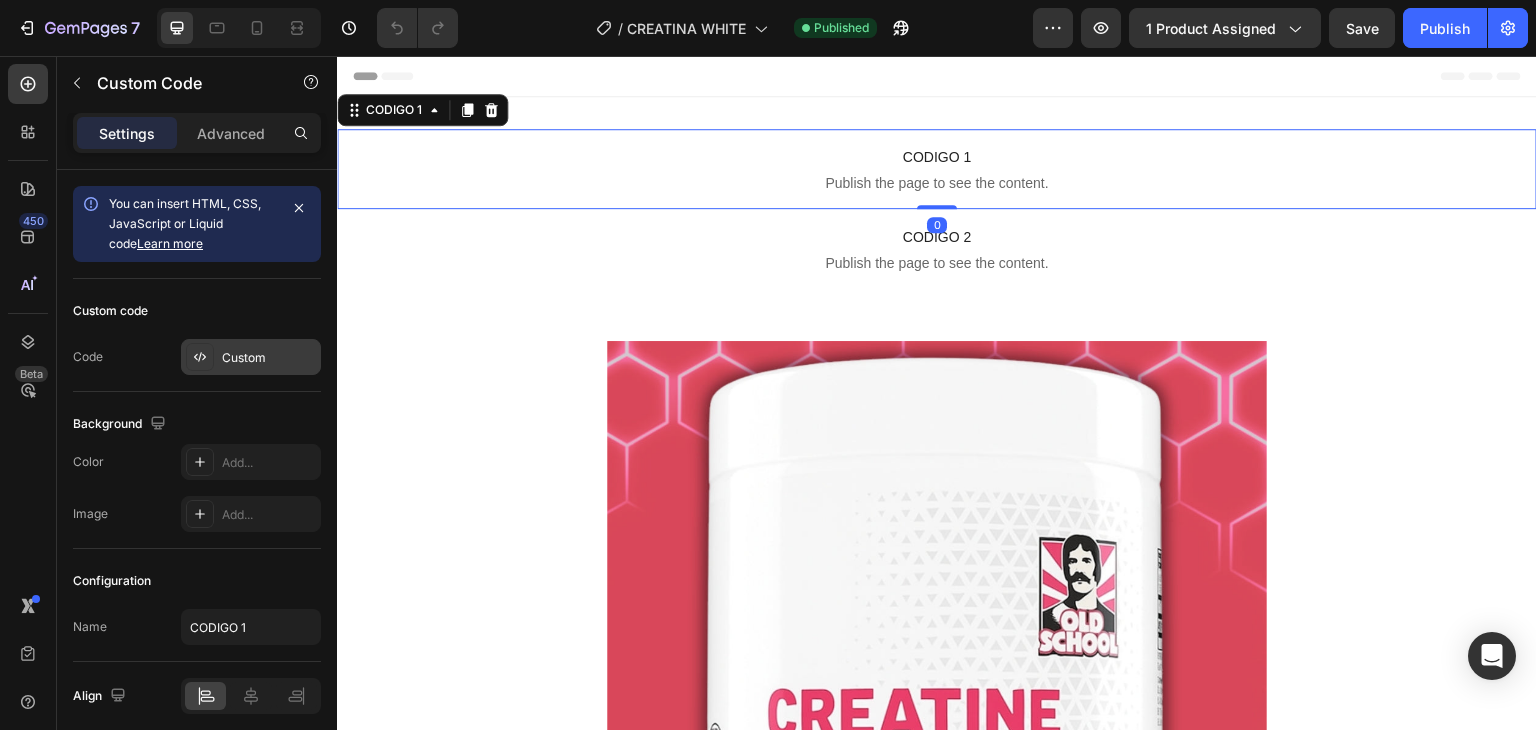 click on "Custom" at bounding box center [269, 358] 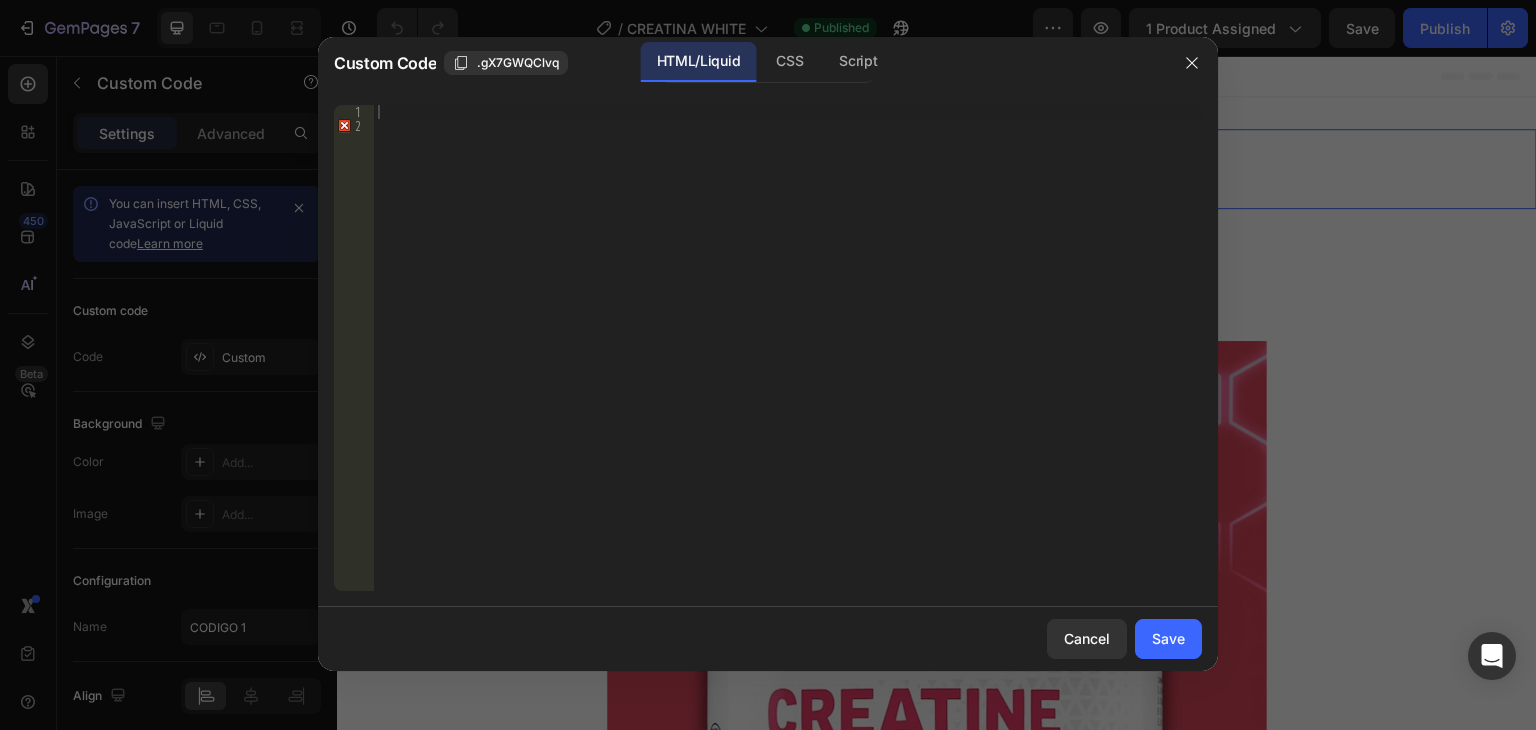 type 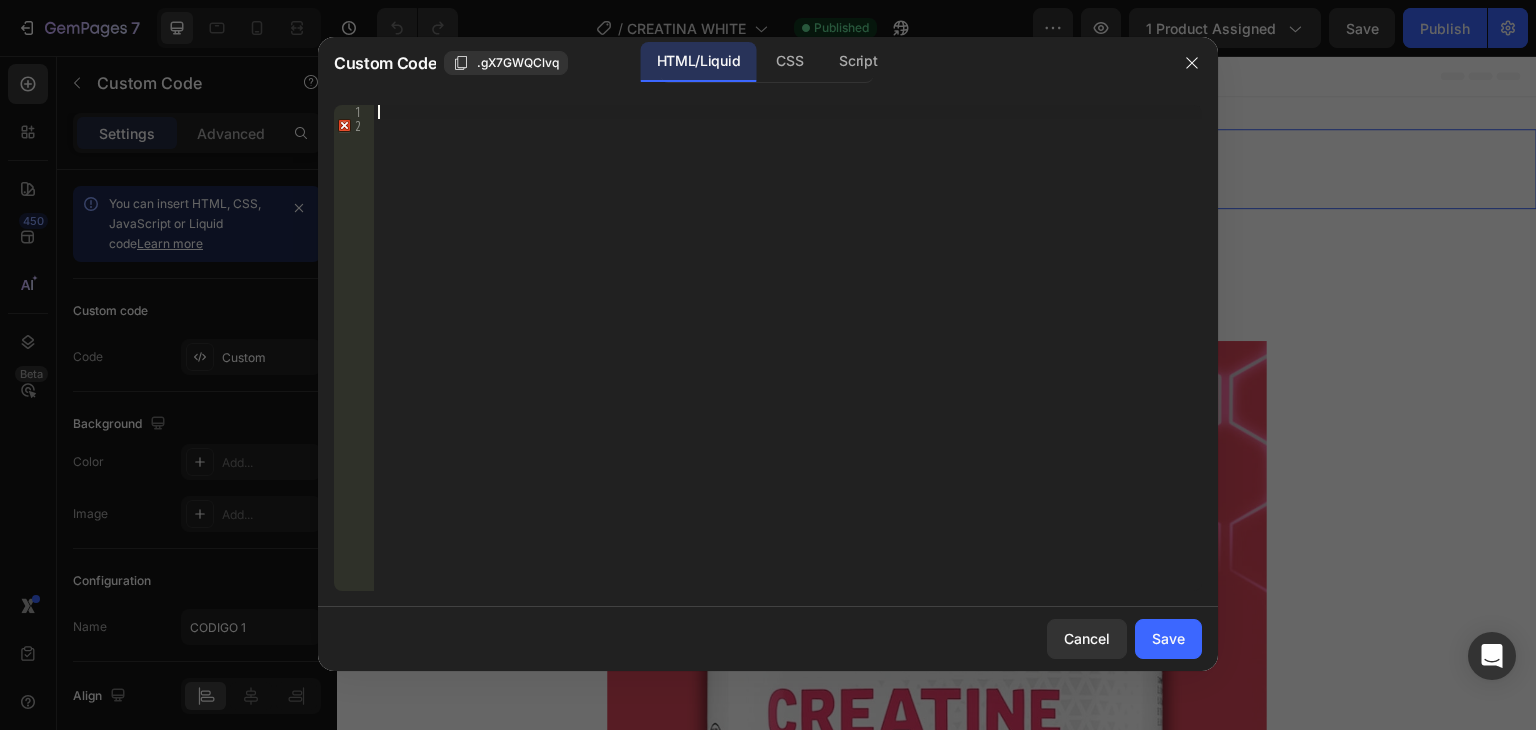 click at bounding box center (788, 362) 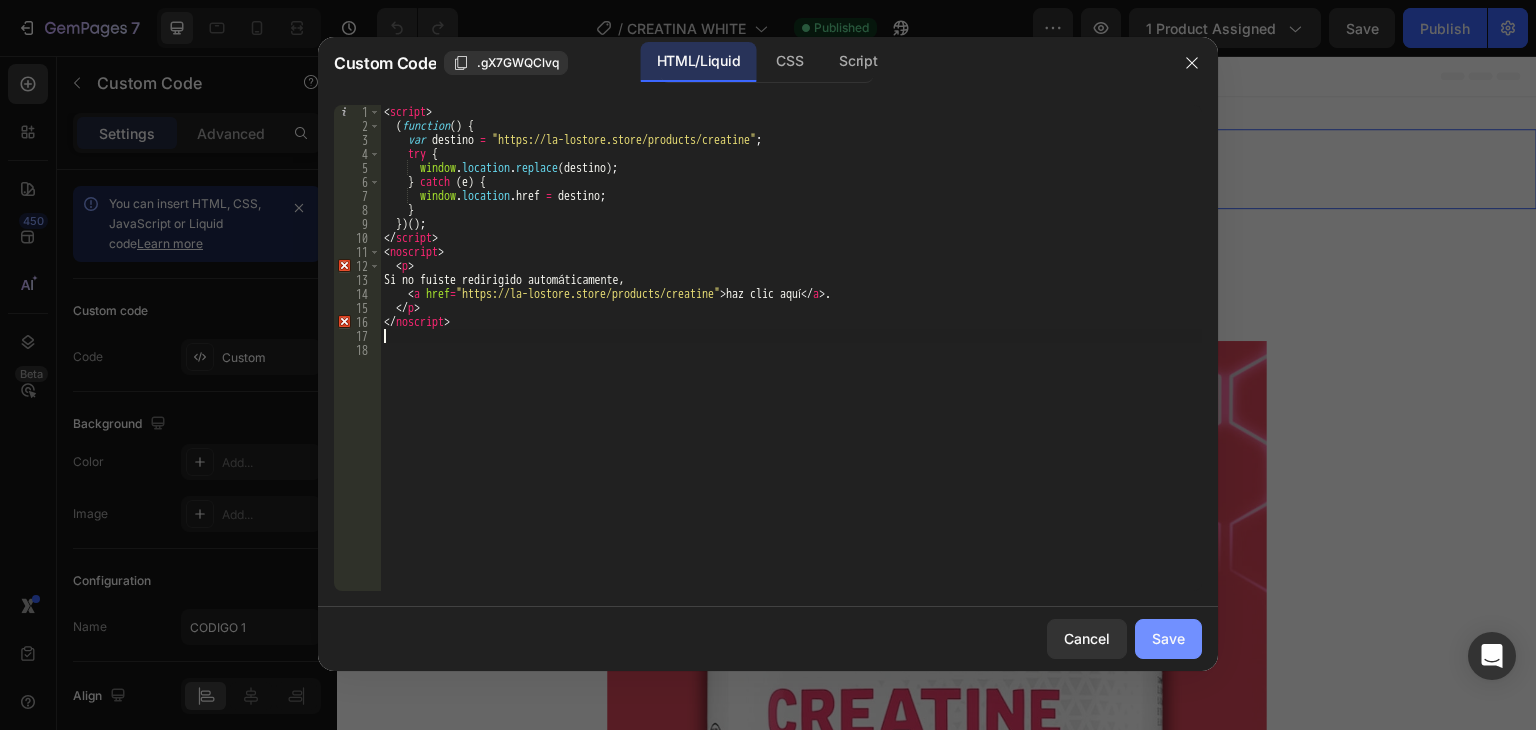 click on "Save" 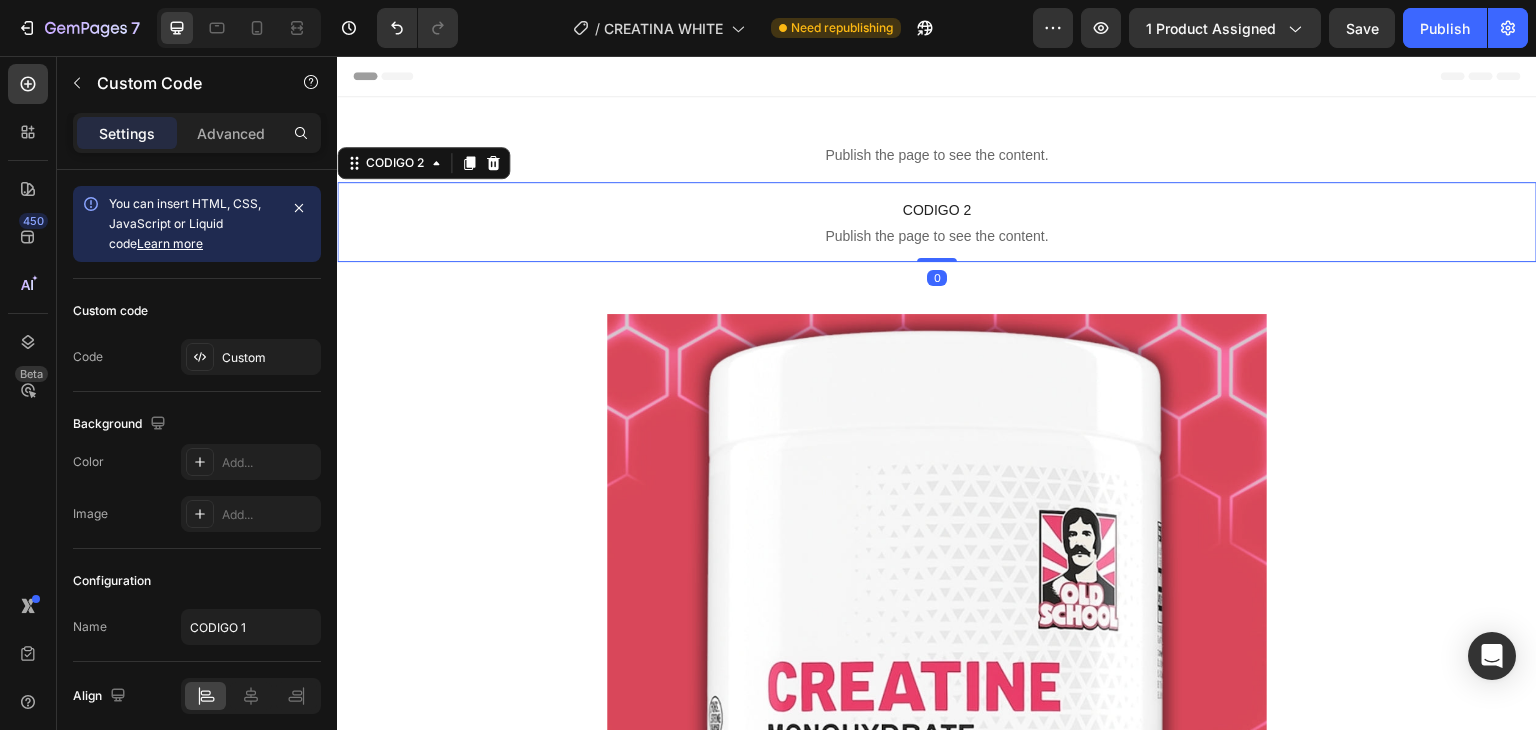 click on "CODIGO 2" at bounding box center (937, 210) 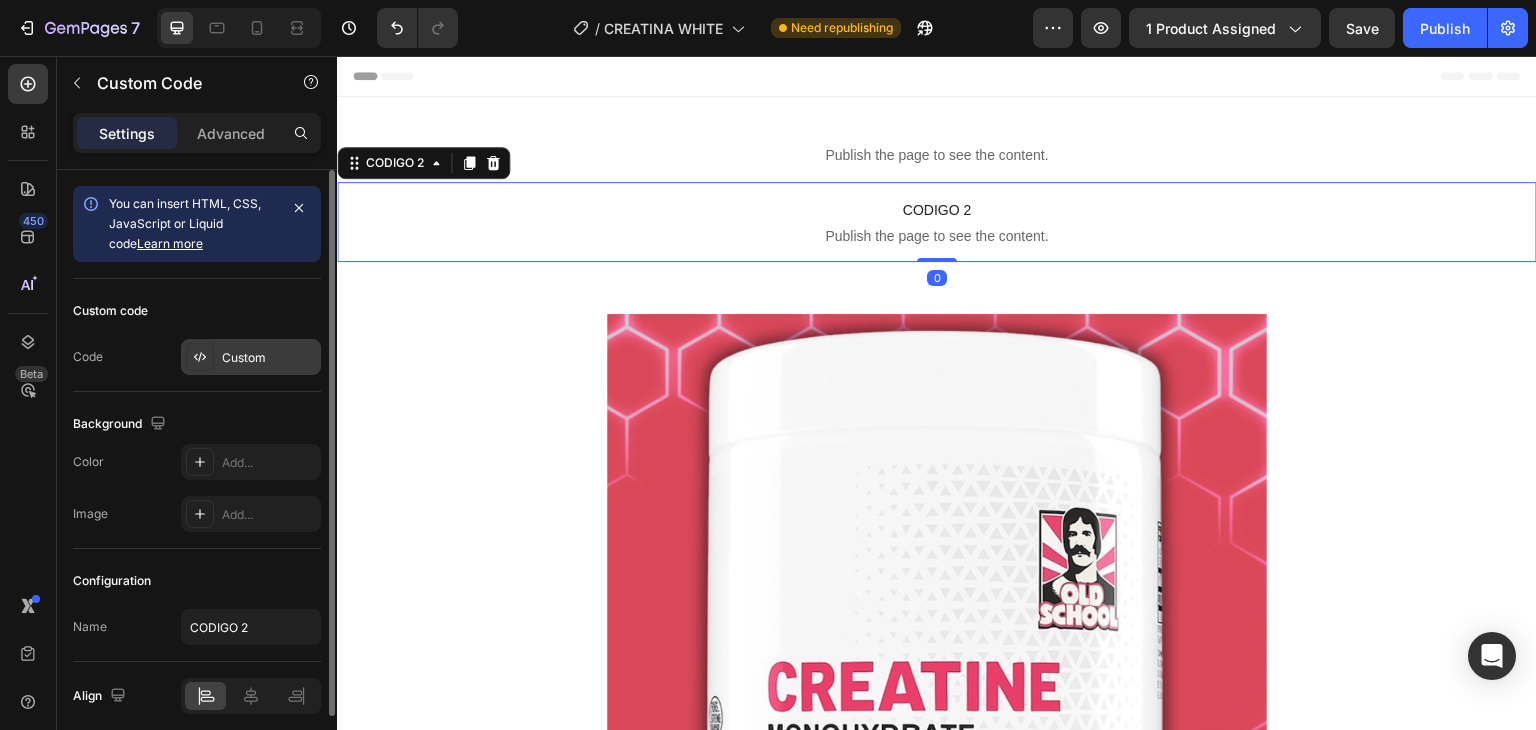 click on "Custom" at bounding box center (269, 358) 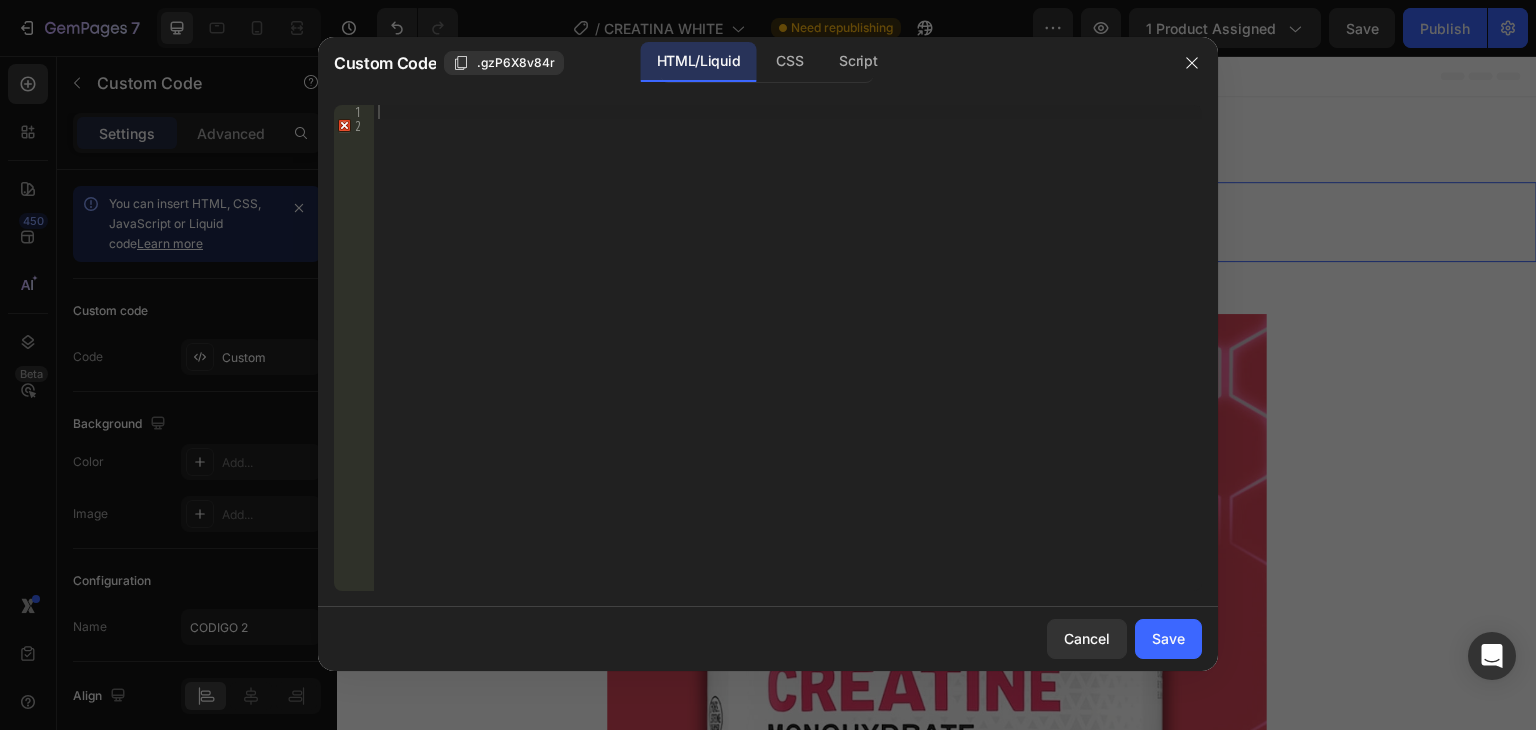 type 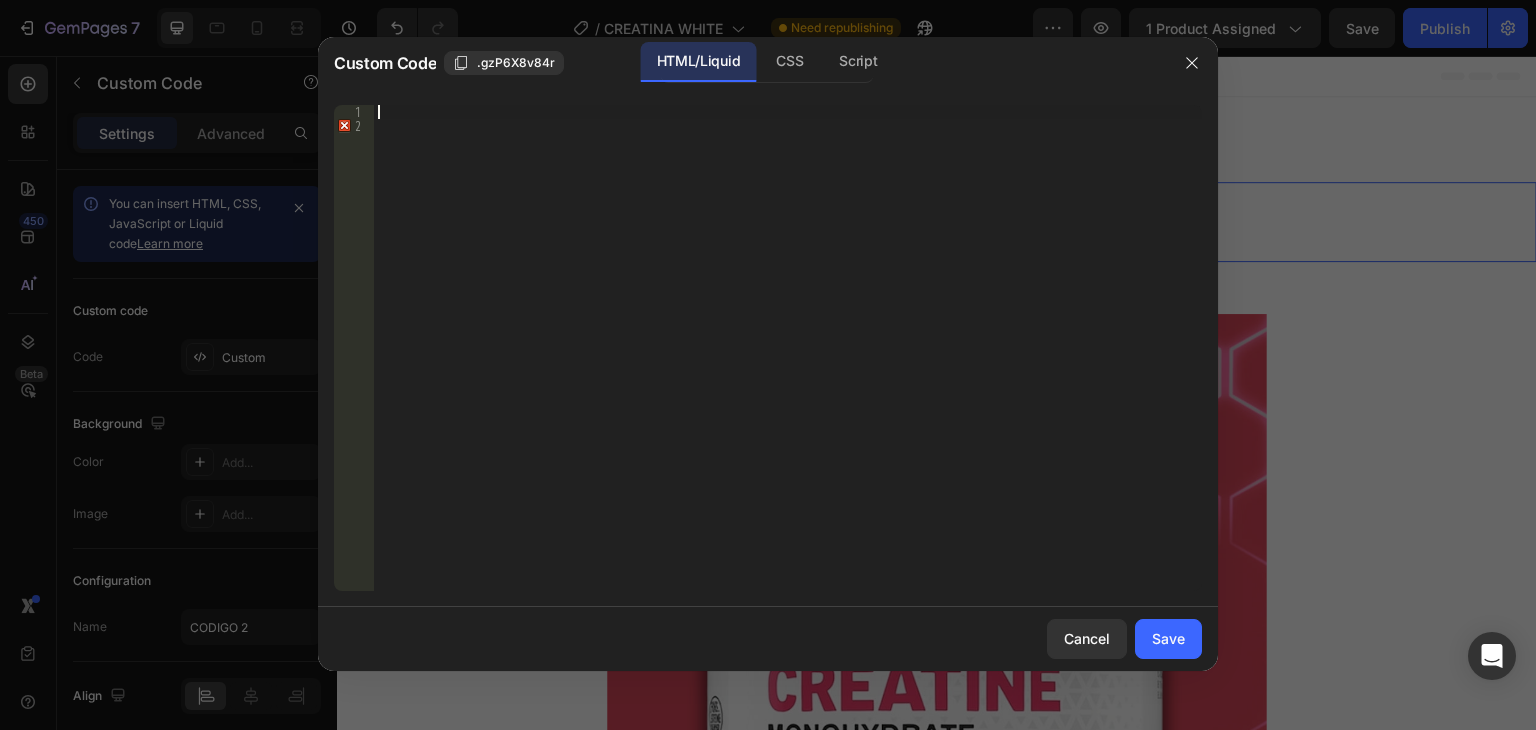 click at bounding box center [788, 362] 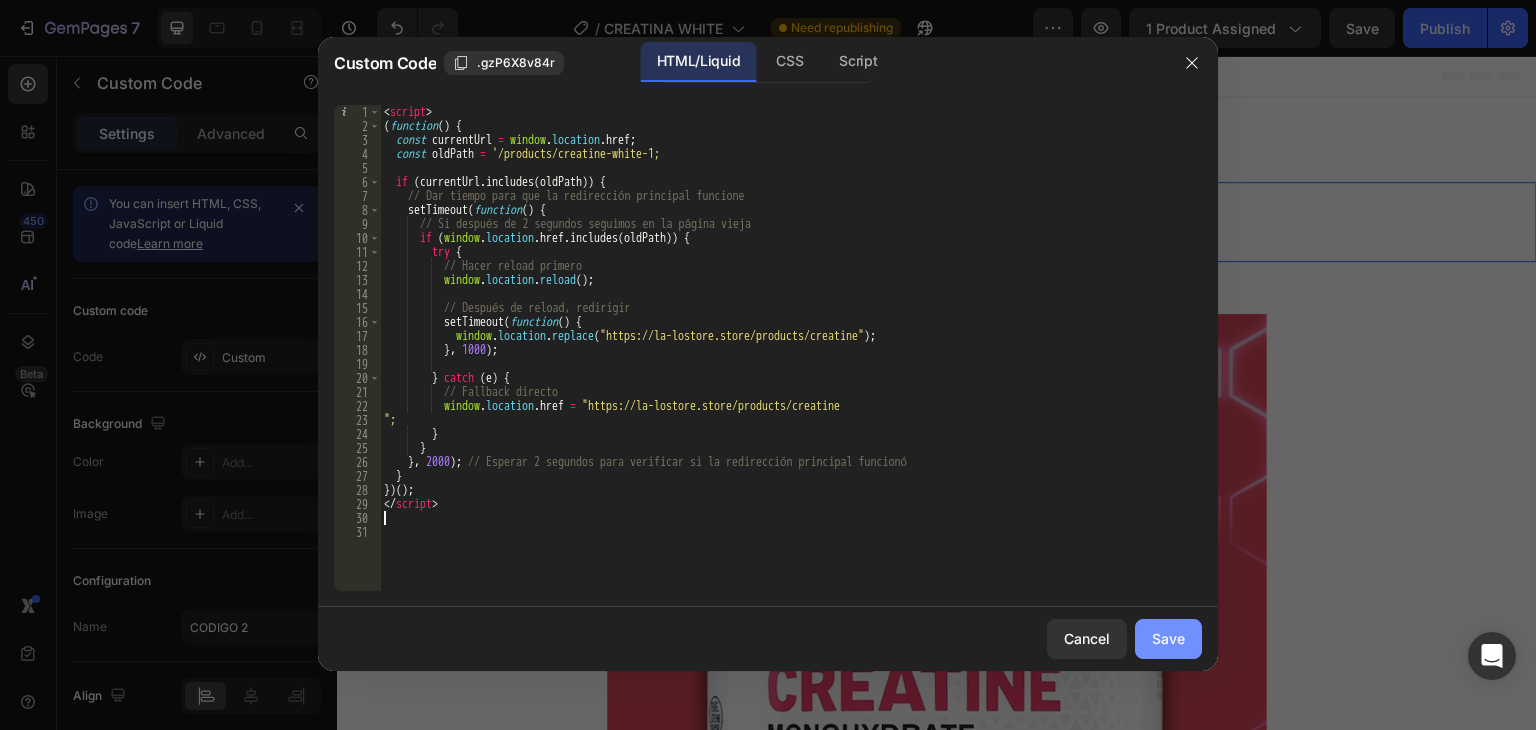 click on "Save" at bounding box center (1168, 638) 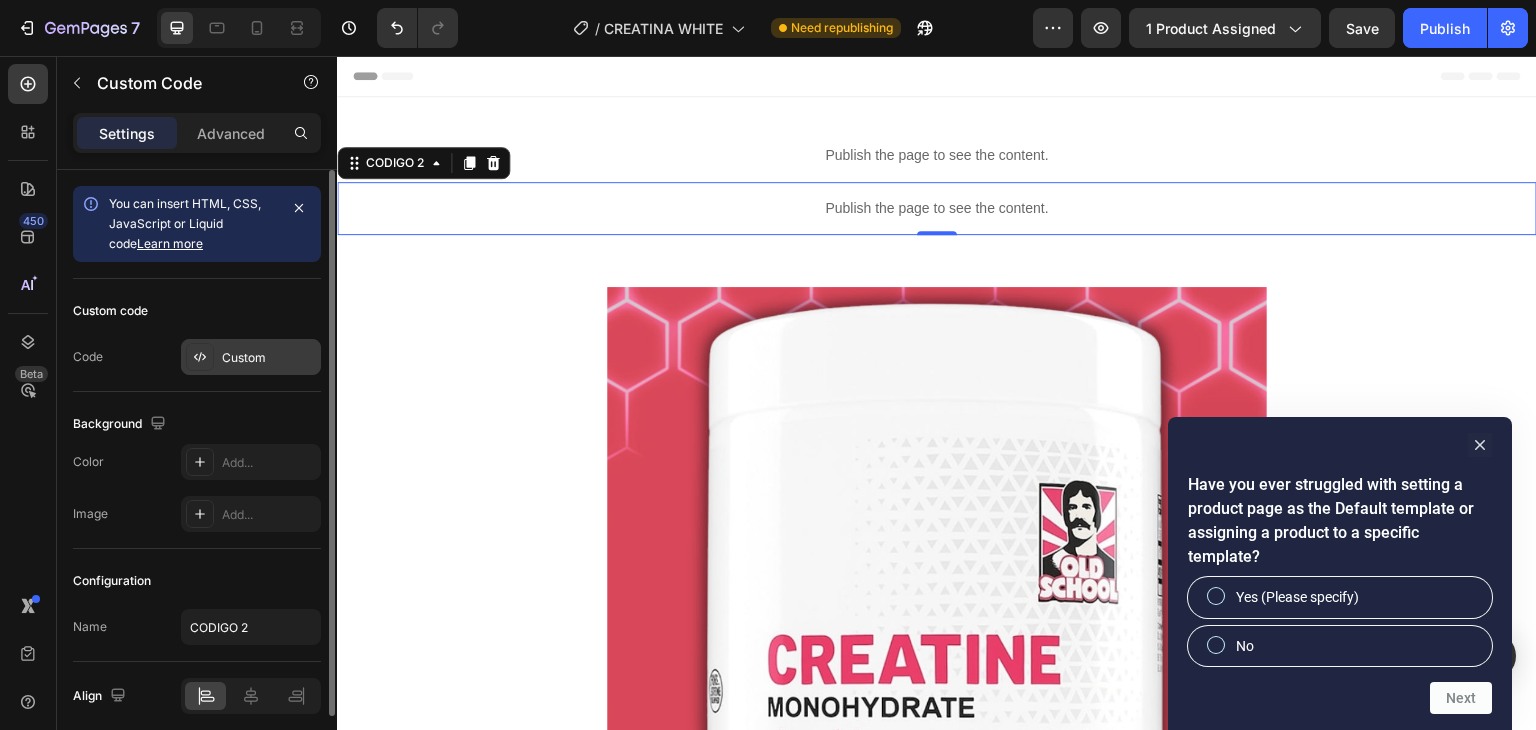 click on "Custom" at bounding box center (269, 358) 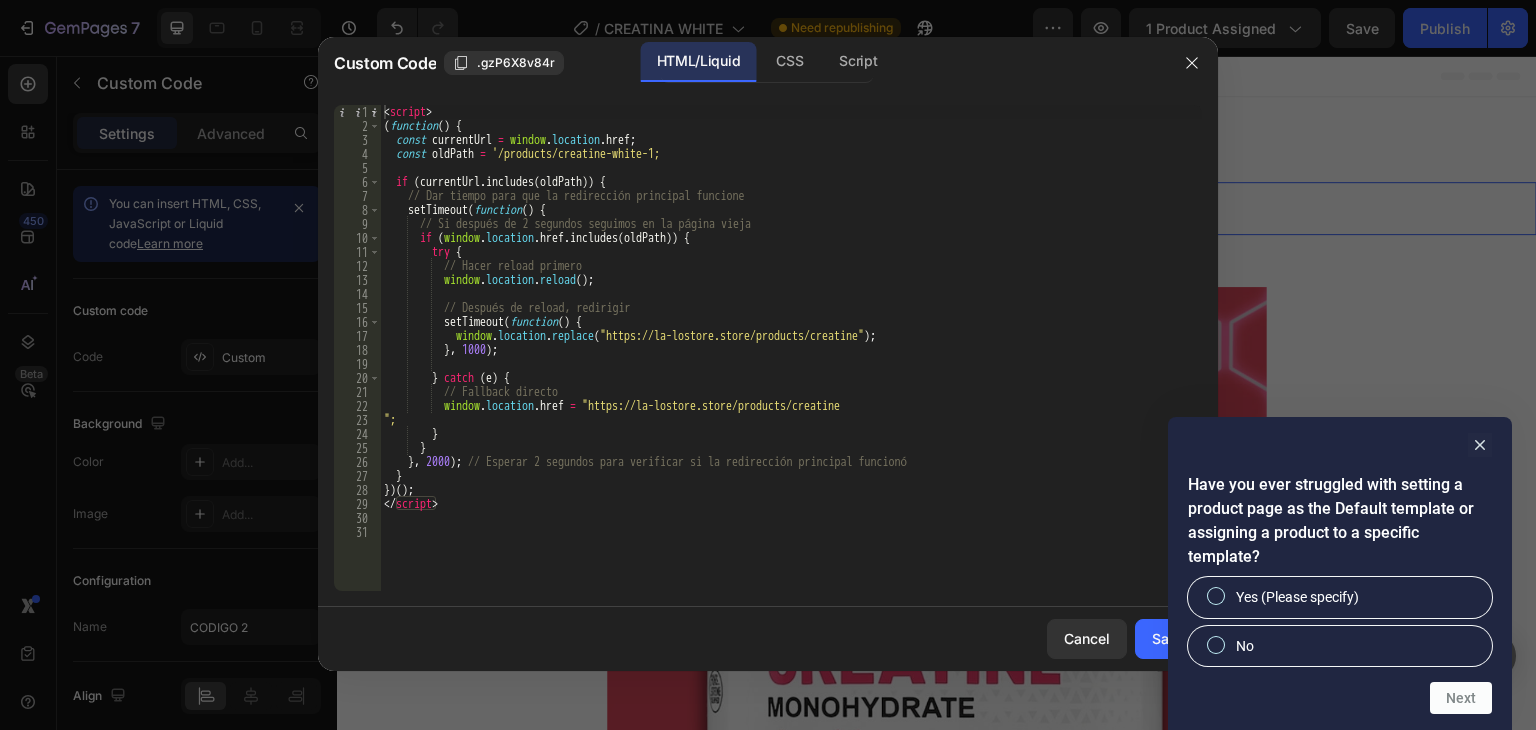 click at bounding box center [768, 365] 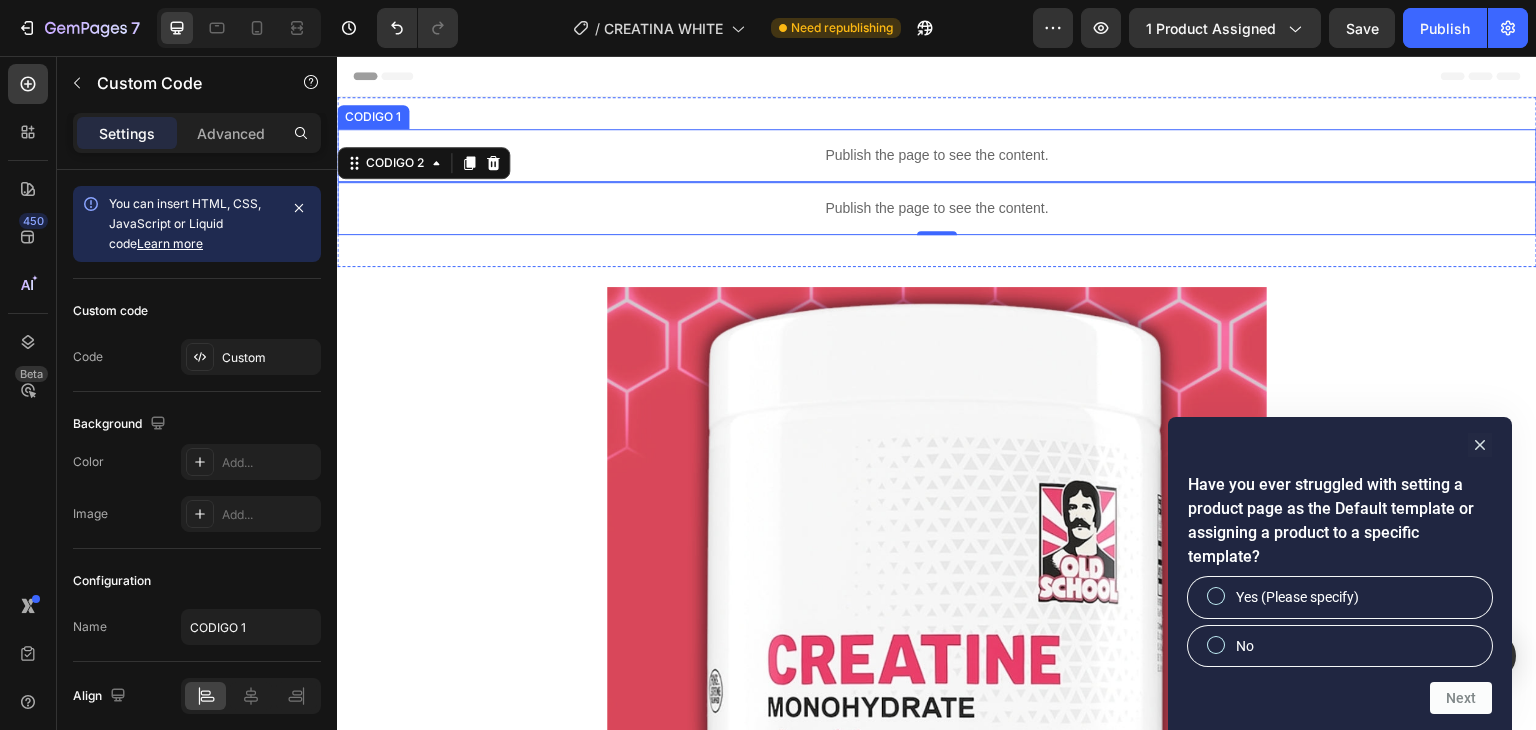 click on "Publish the page to see the content." at bounding box center (937, 155) 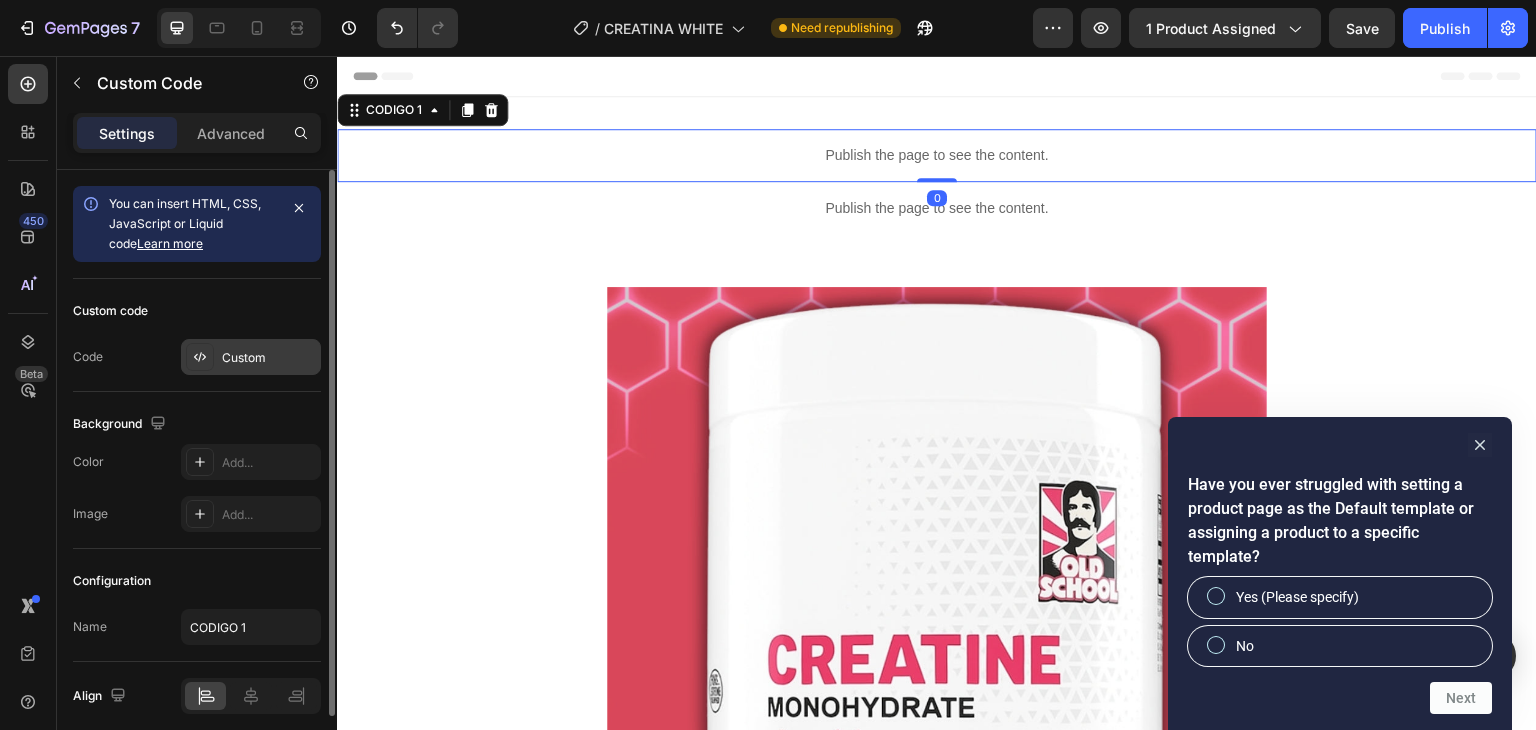 click on "Custom" at bounding box center (251, 357) 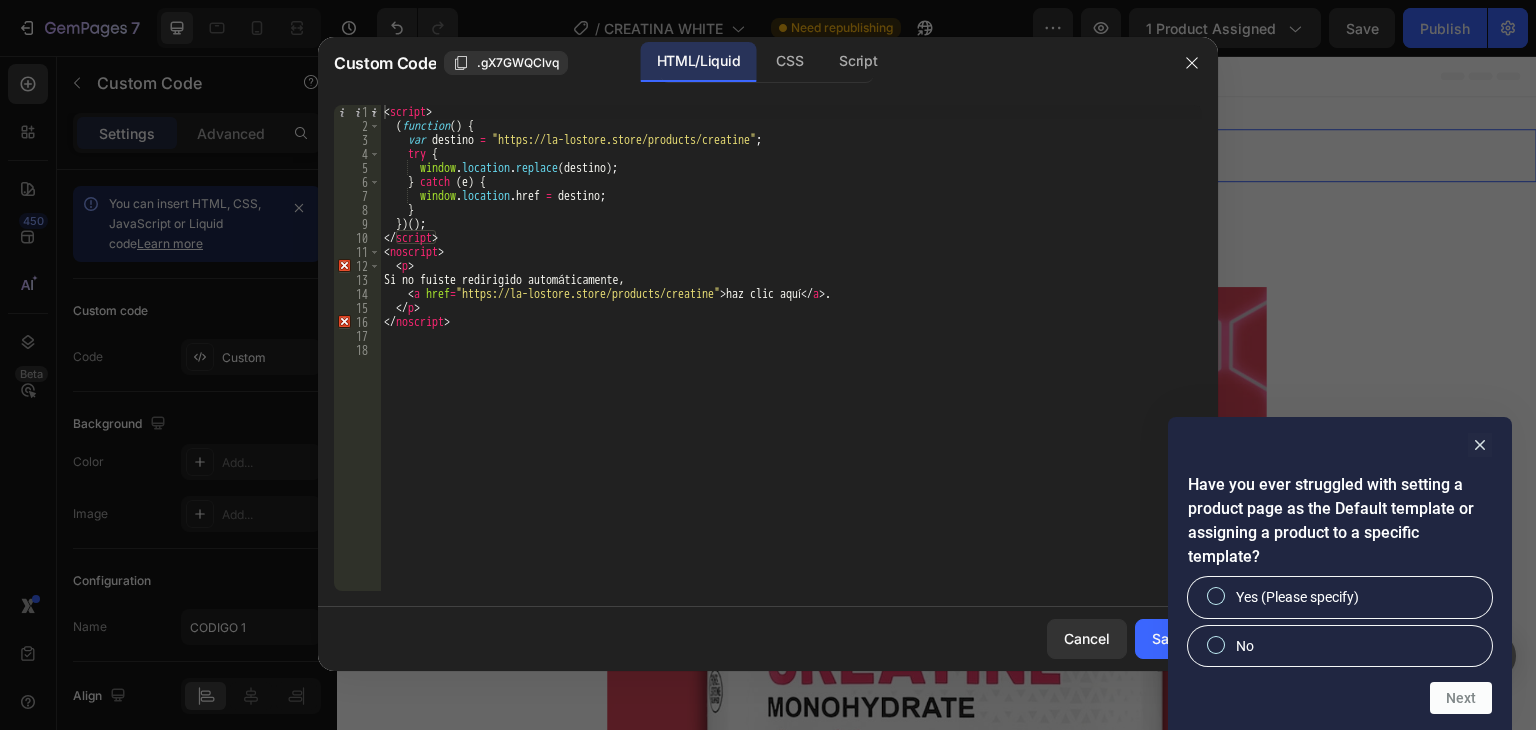 click at bounding box center [768, 365] 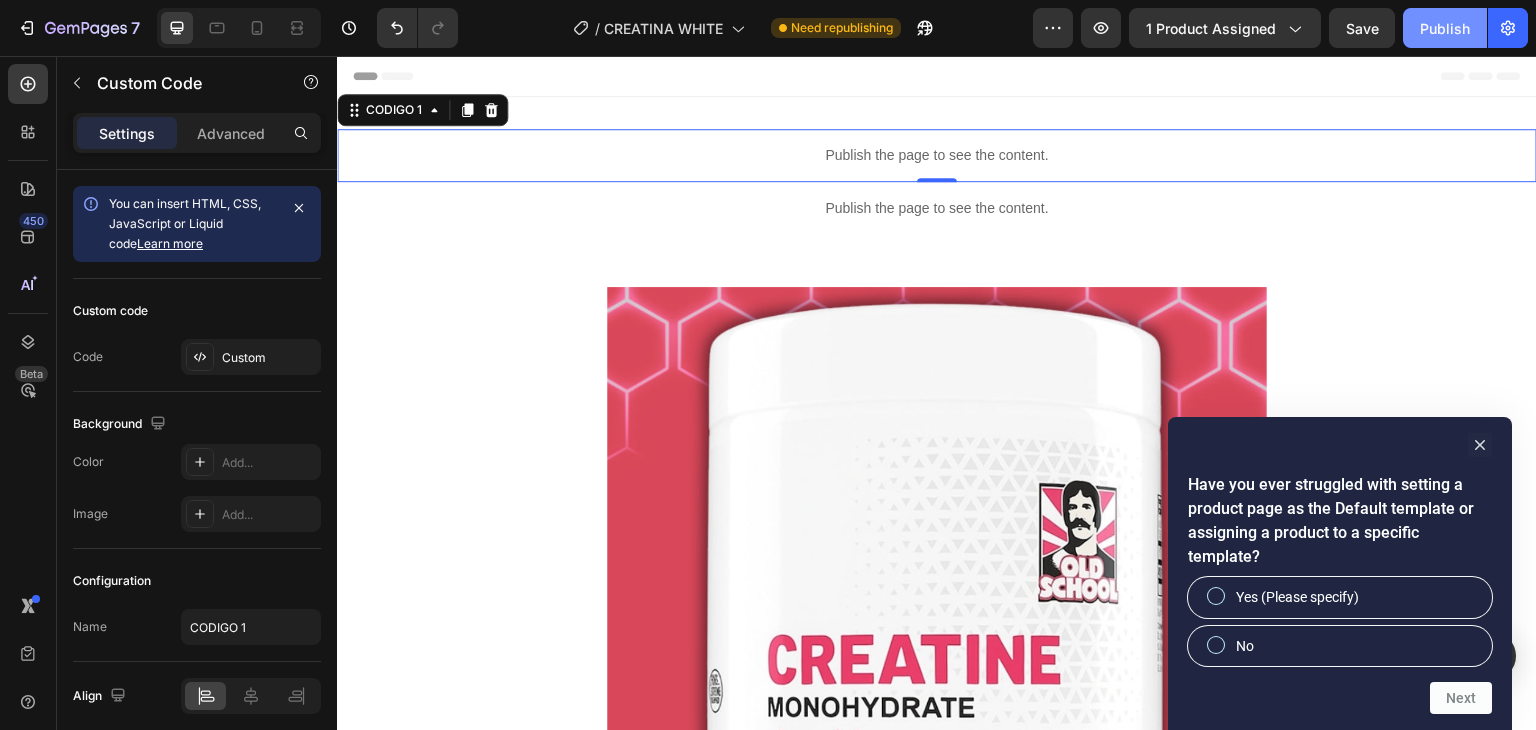 click on "Publish" at bounding box center [1445, 28] 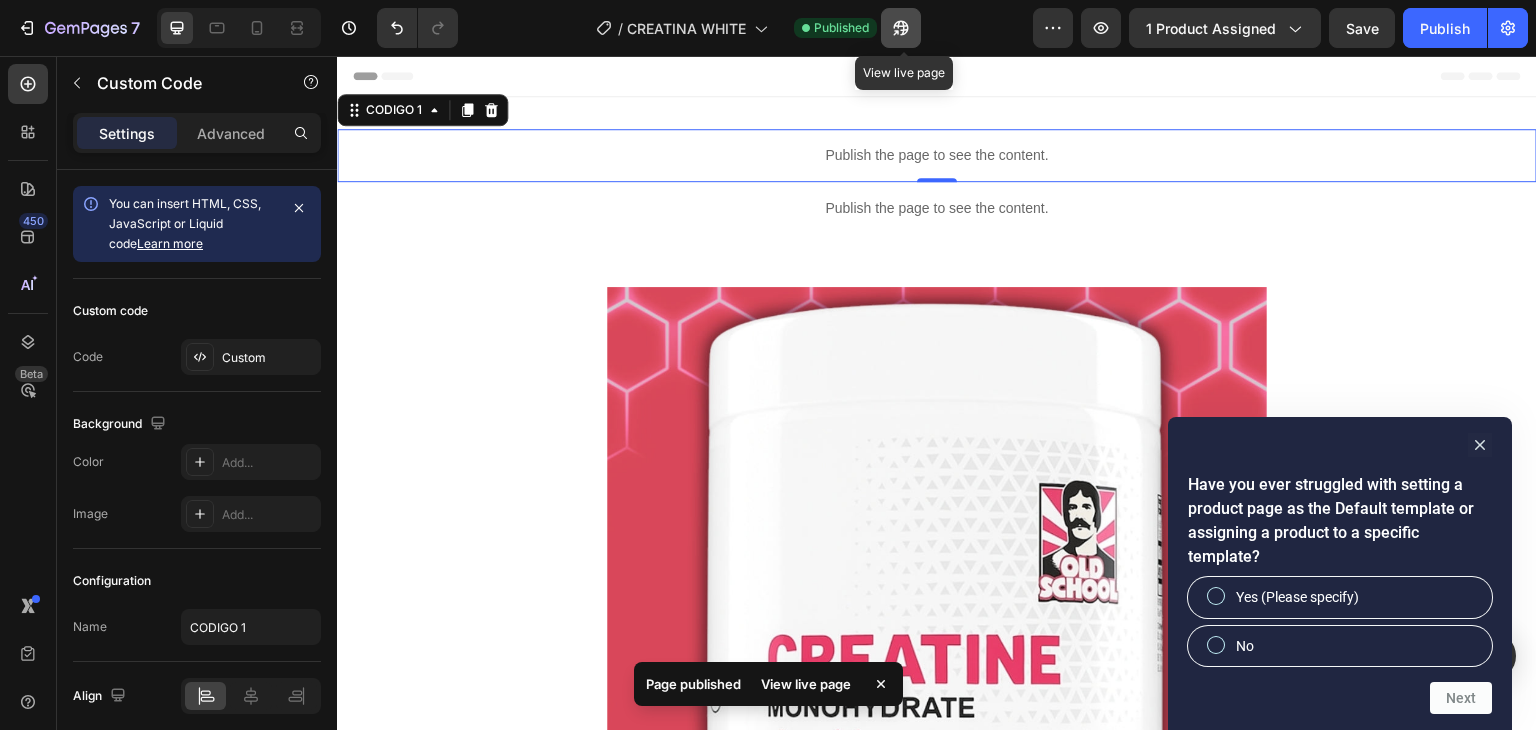 click 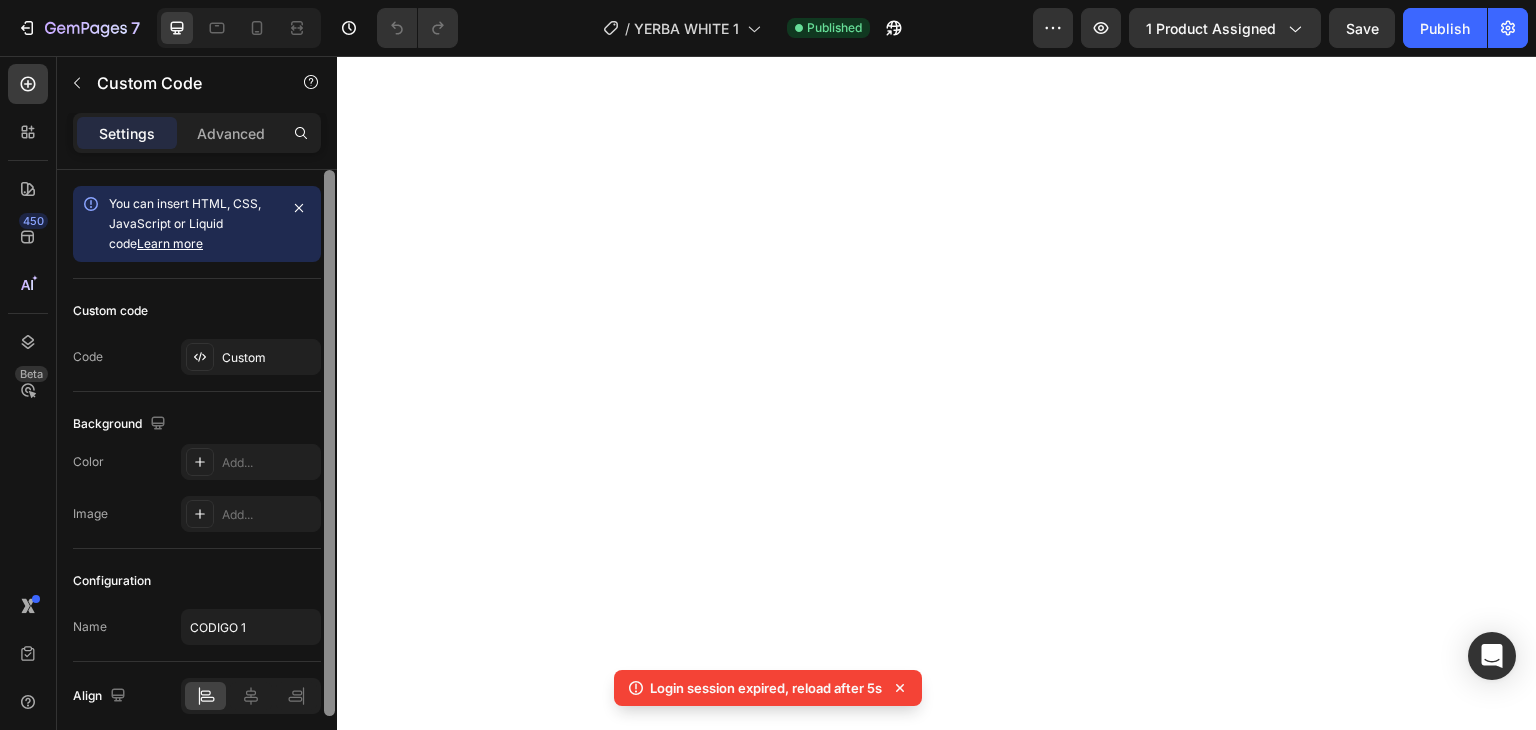 scroll, scrollTop: 0, scrollLeft: 0, axis: both 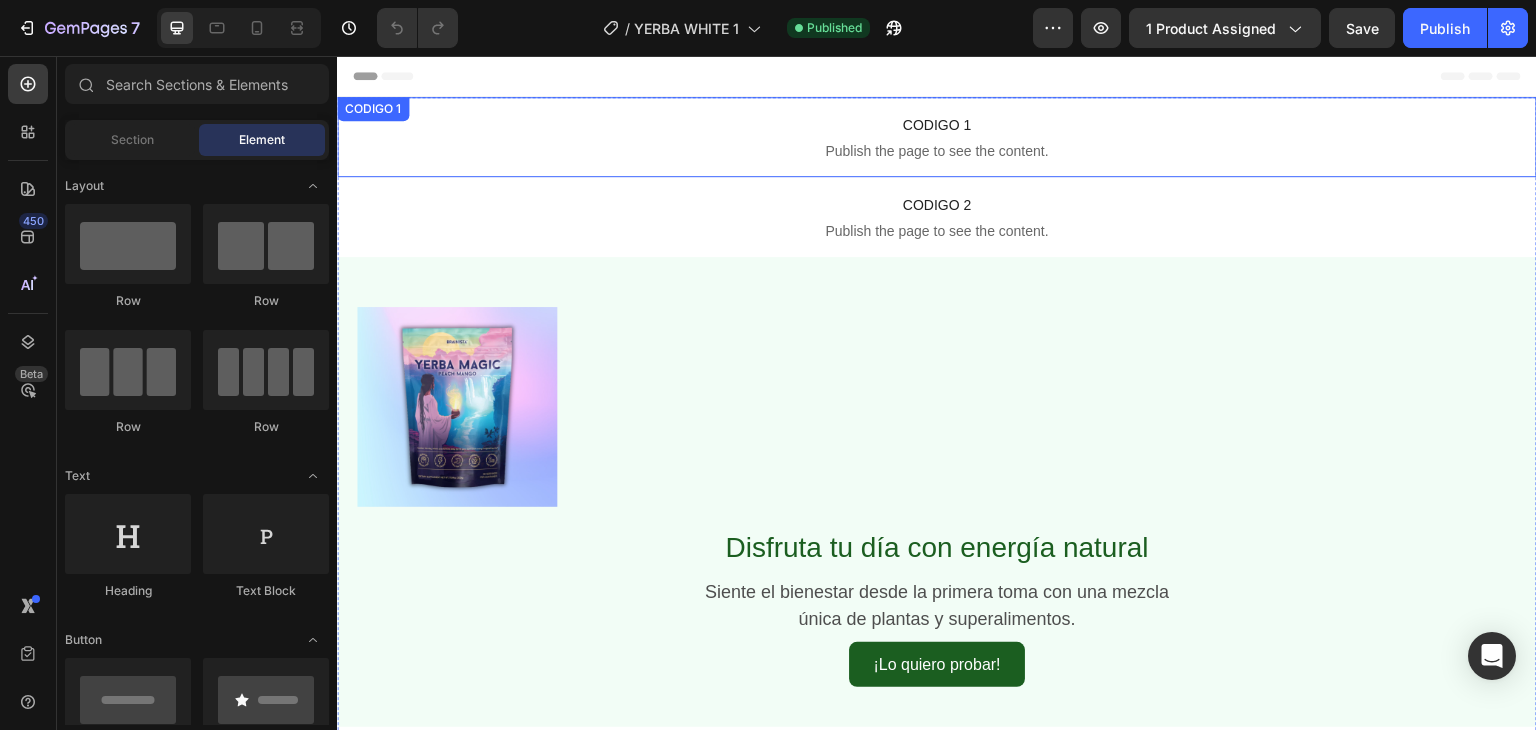 click on "Publish the page to see the content." at bounding box center (937, 151) 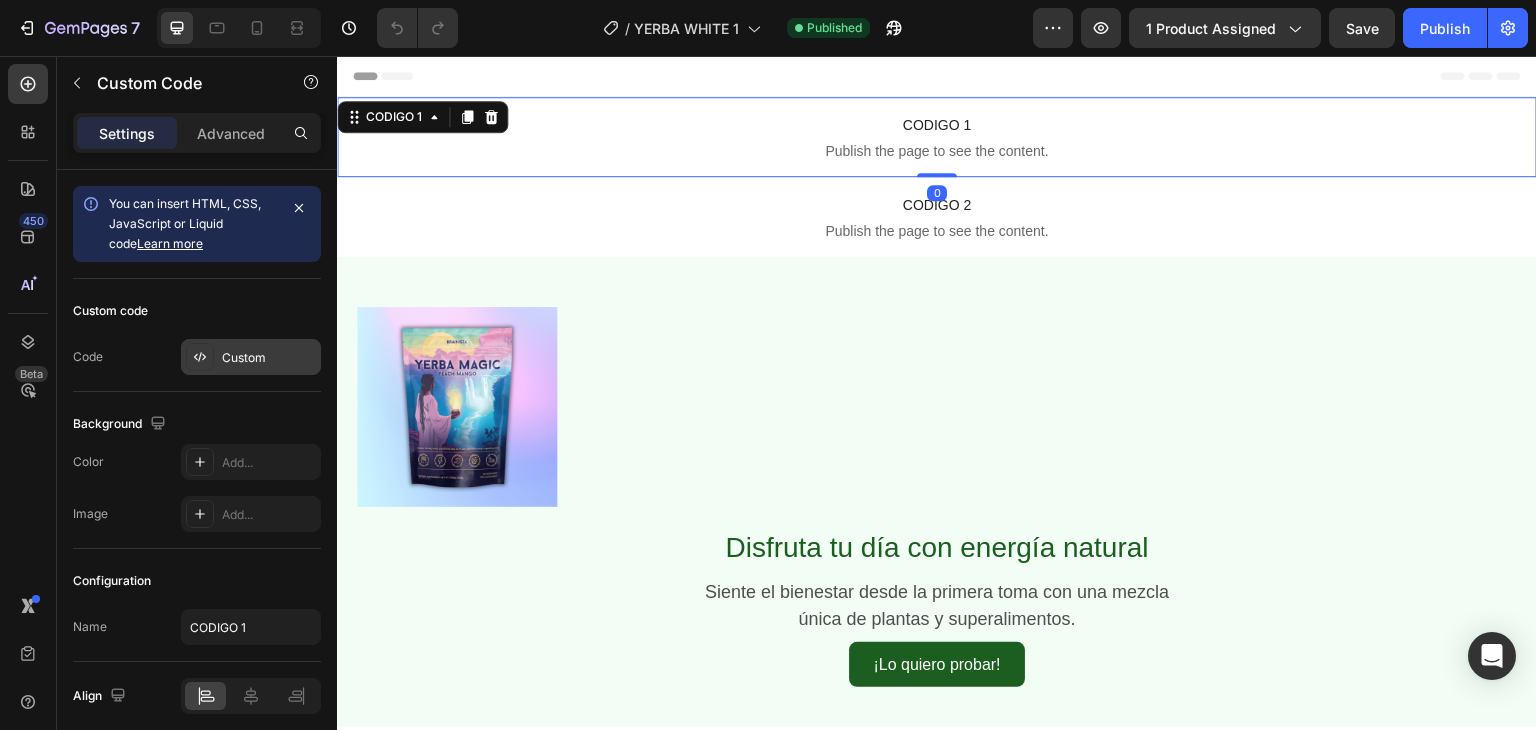 click on "Custom" at bounding box center (269, 358) 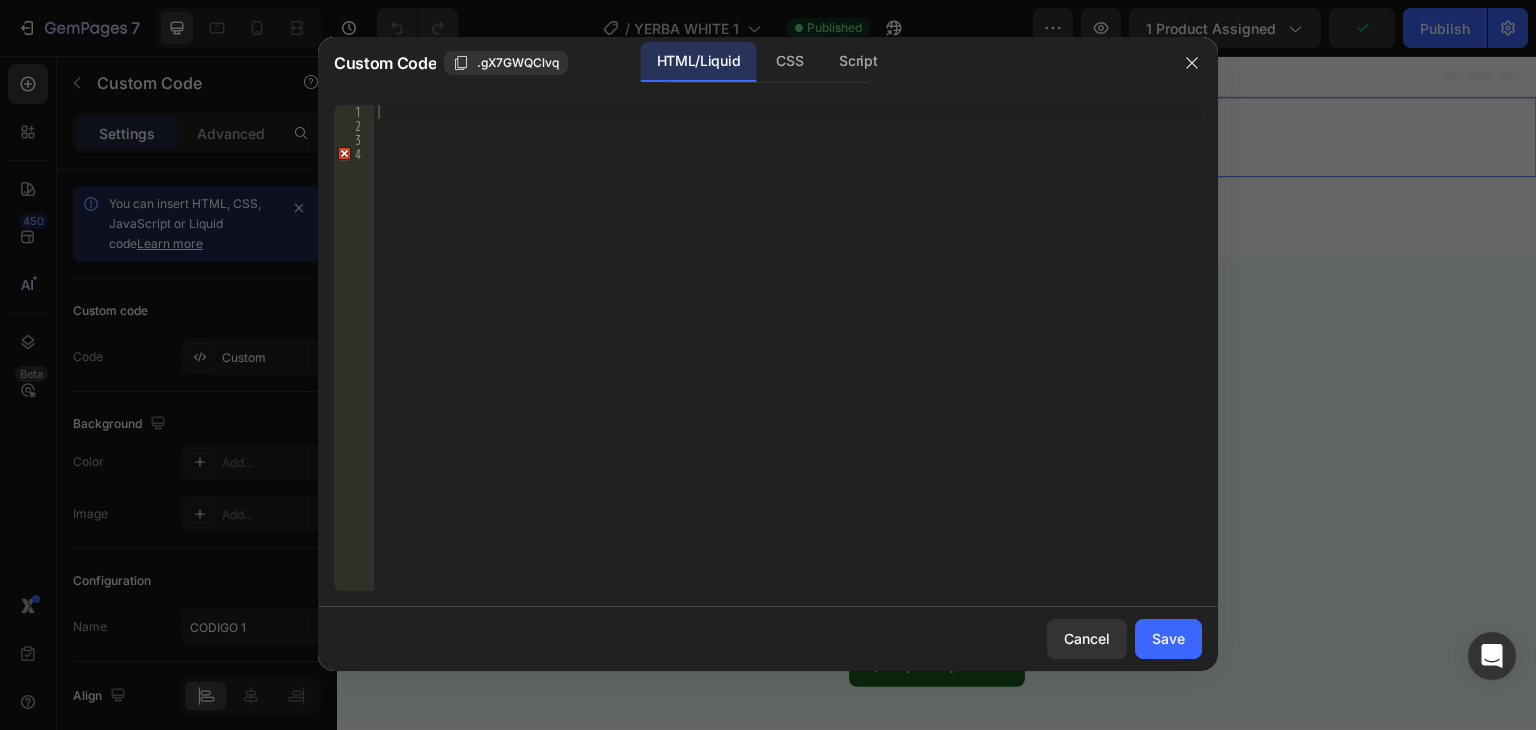 type 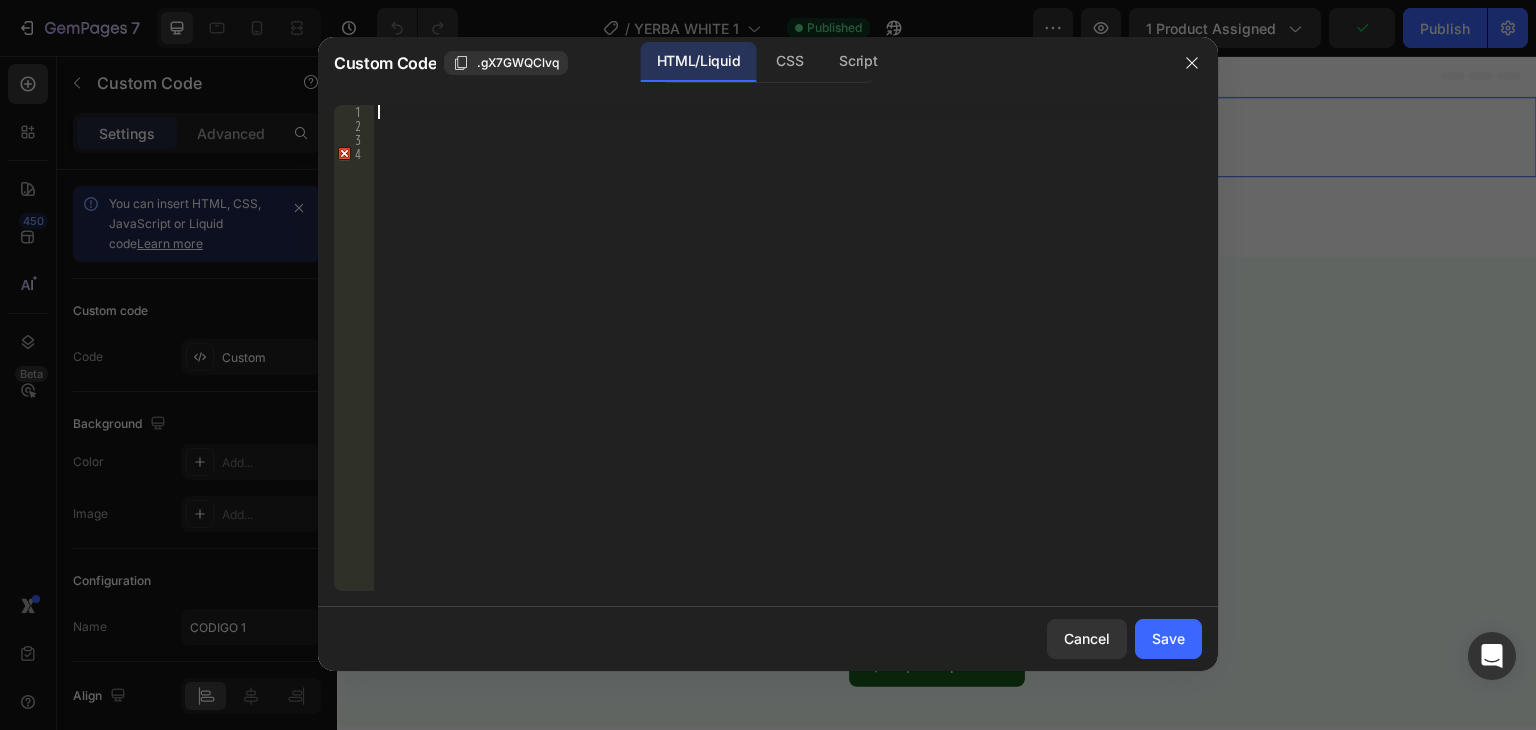 click at bounding box center (788, 362) 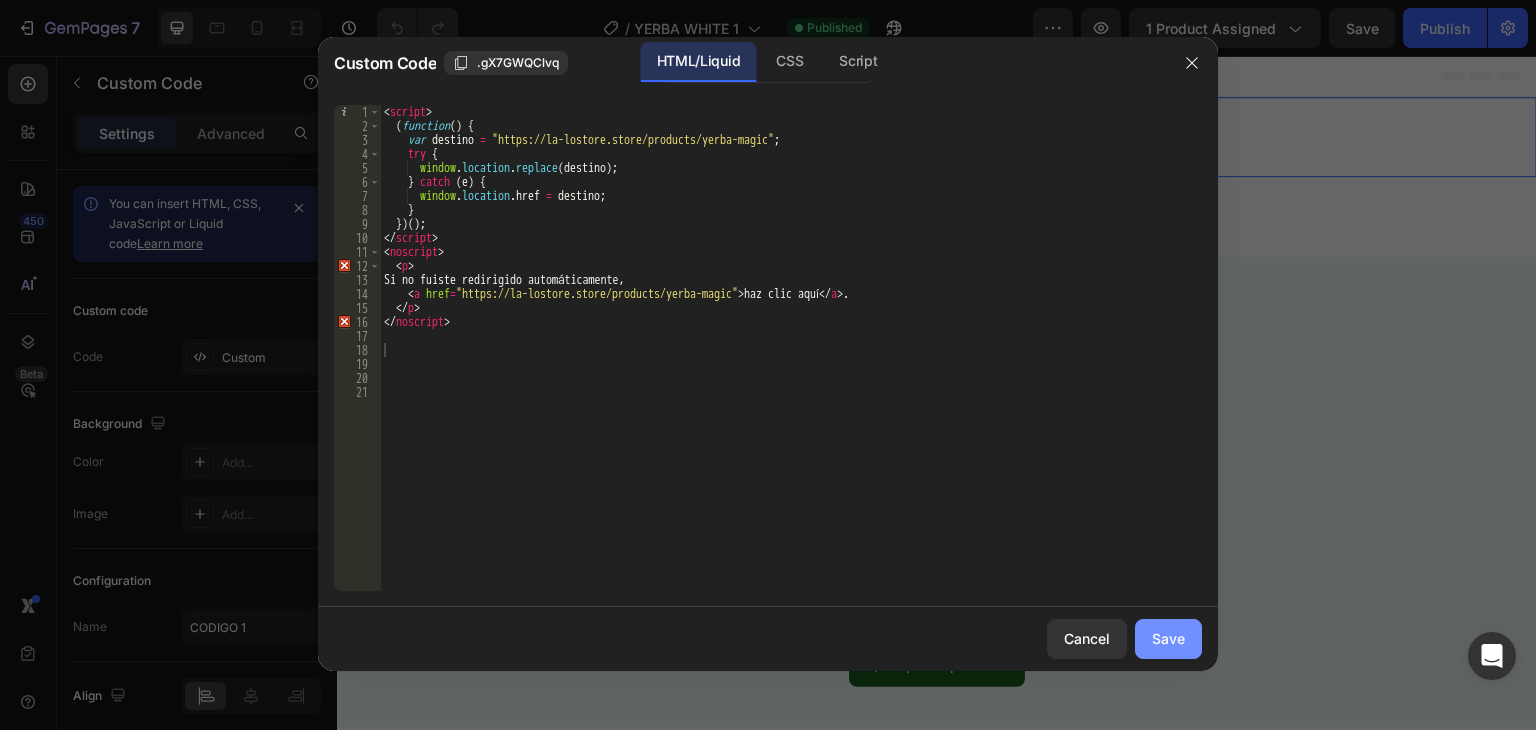 click on "Save" at bounding box center (1168, 638) 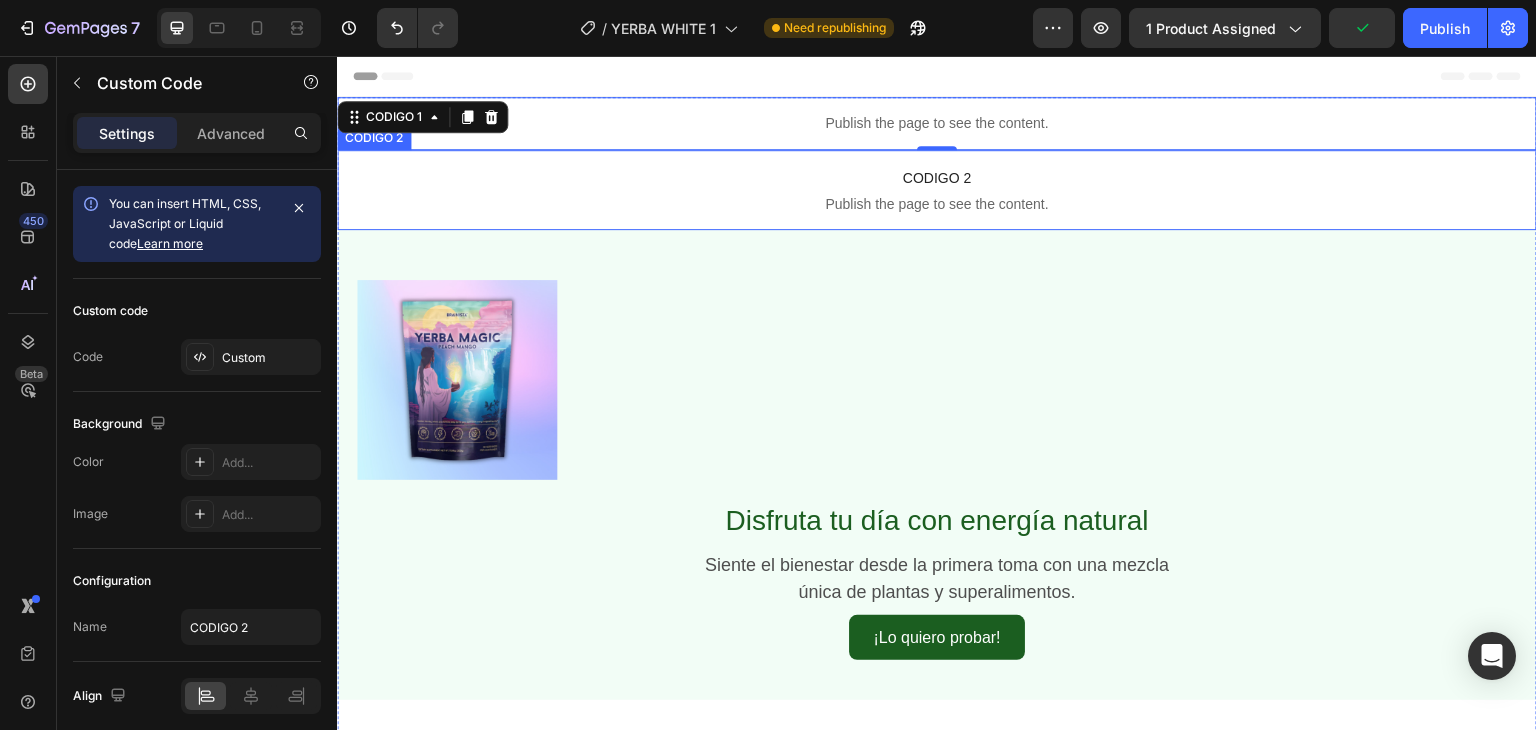 click on "CODIGO 2" at bounding box center (937, 178) 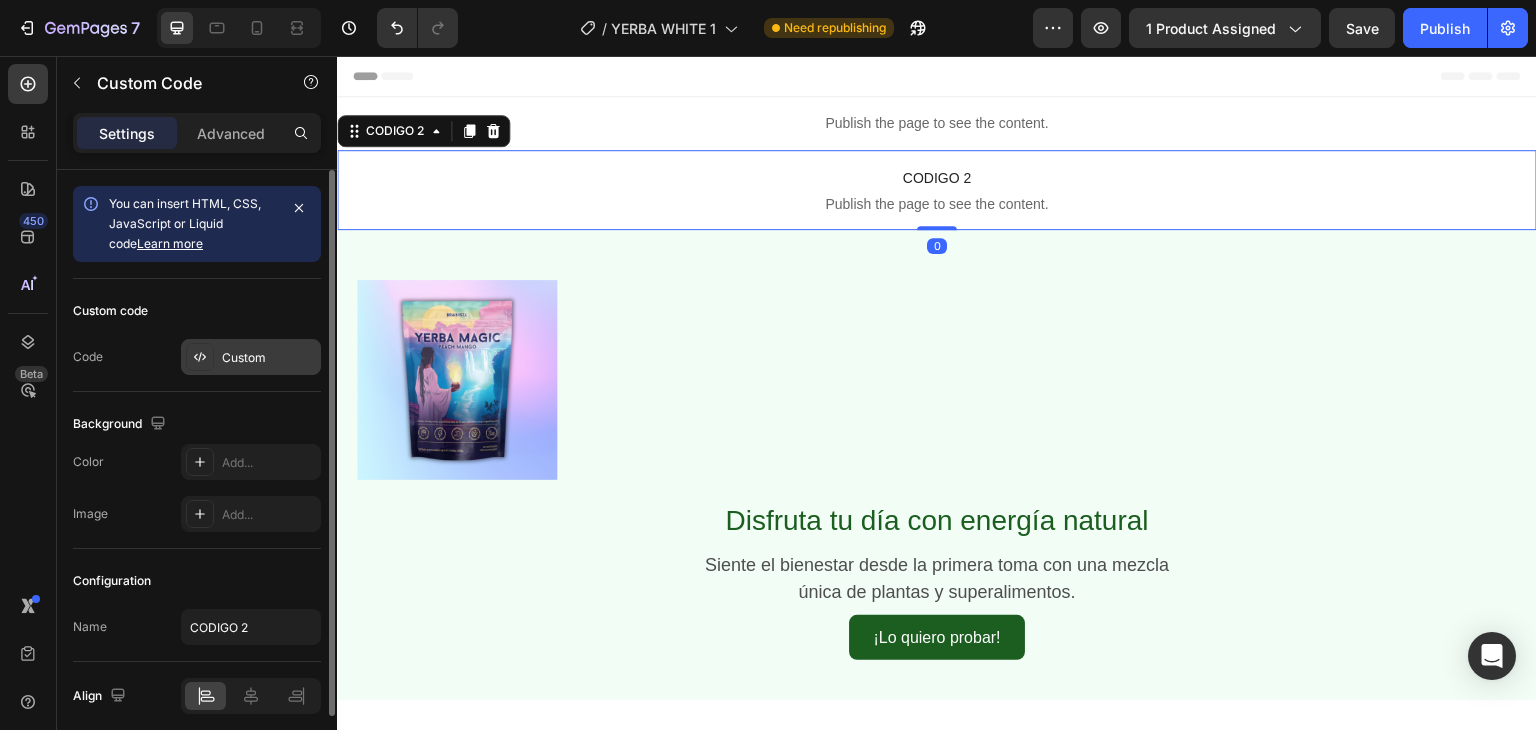 click on "Custom" at bounding box center [269, 358] 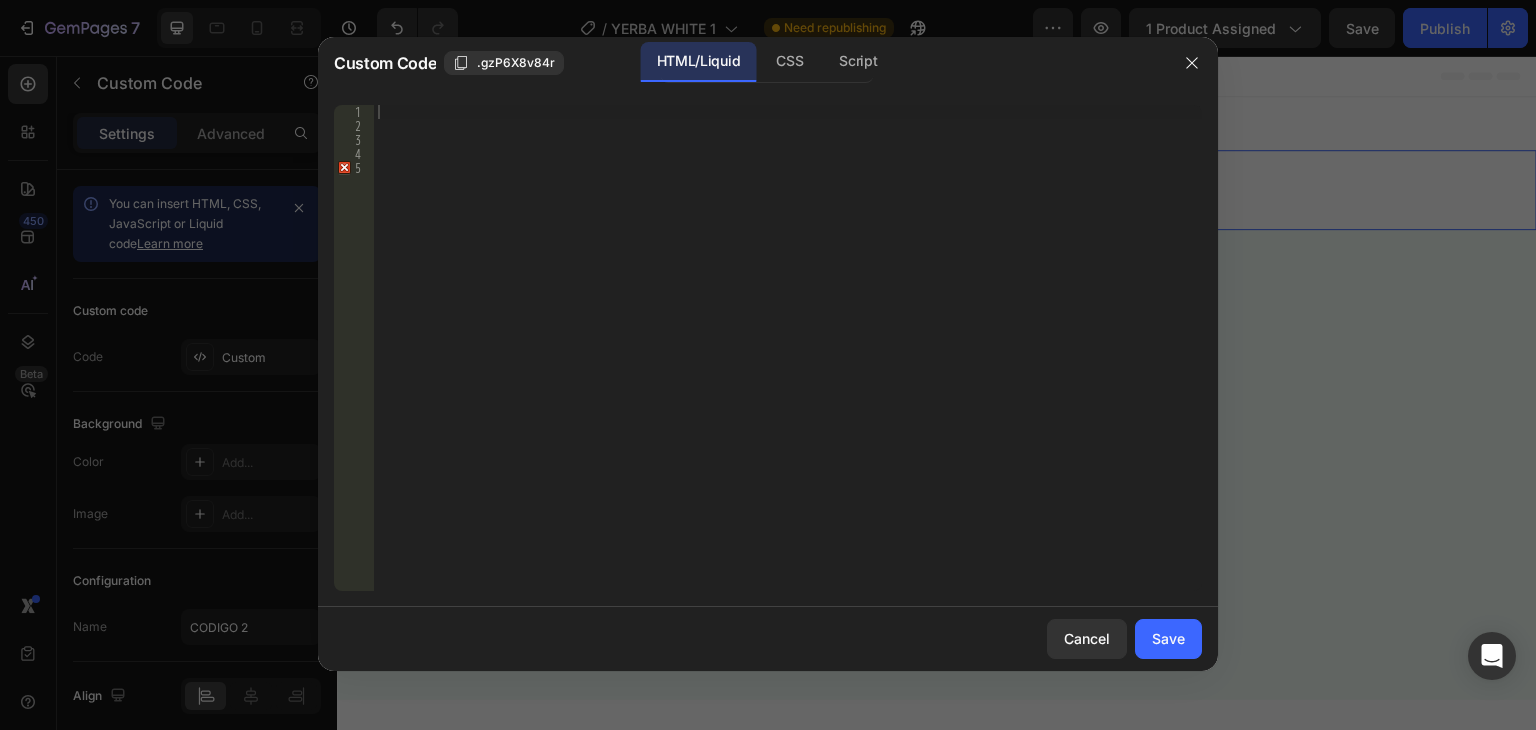 type 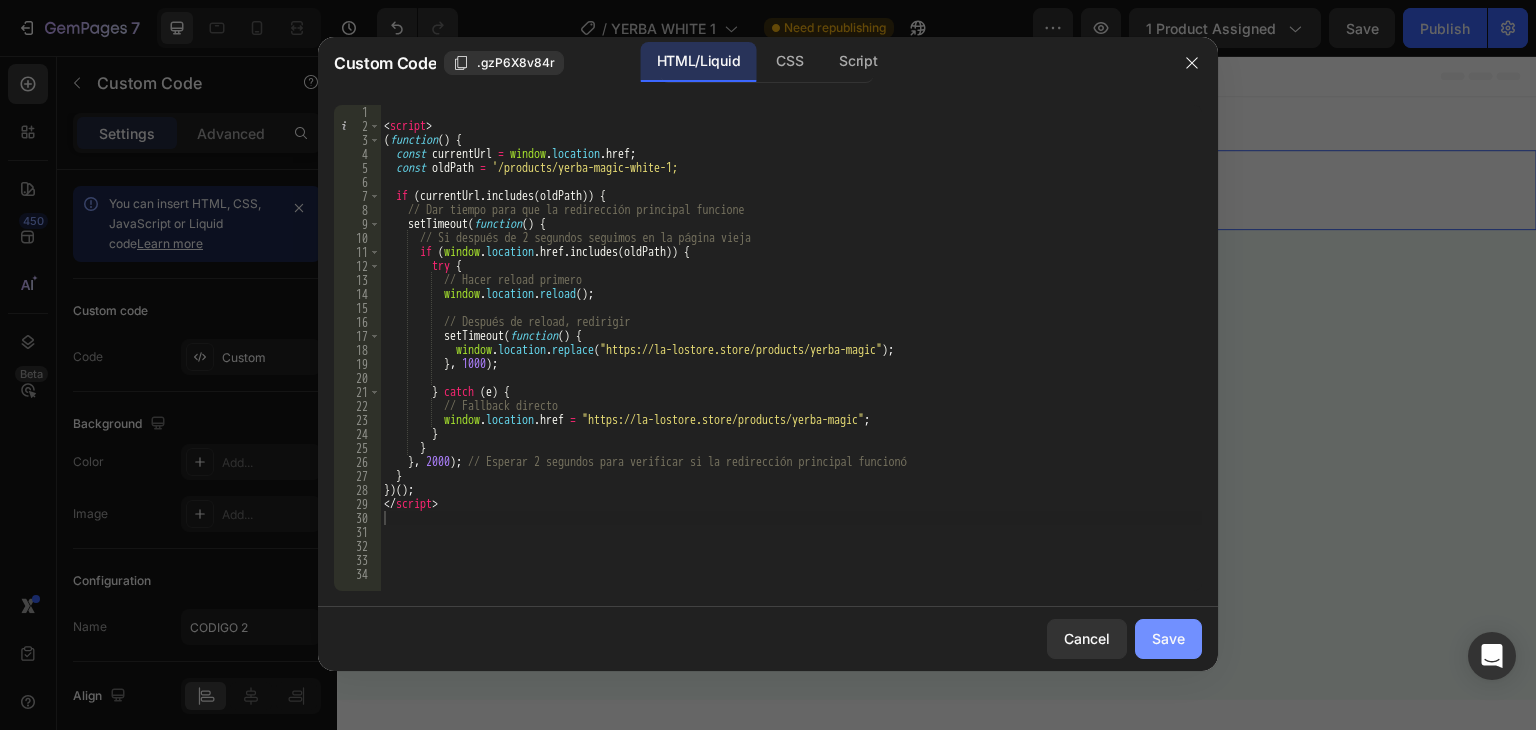 click on "Save" at bounding box center [1168, 638] 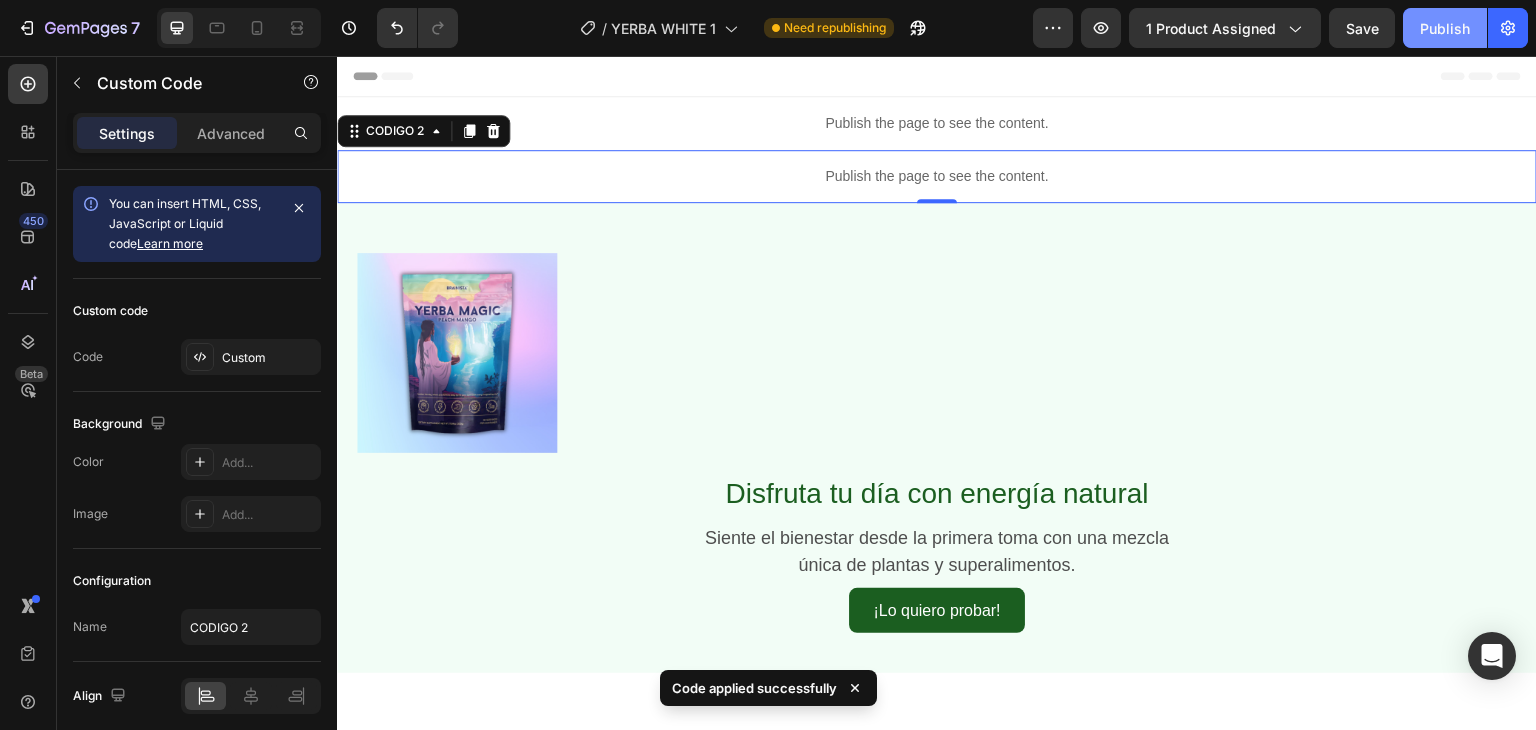 click on "Publish" at bounding box center (1445, 28) 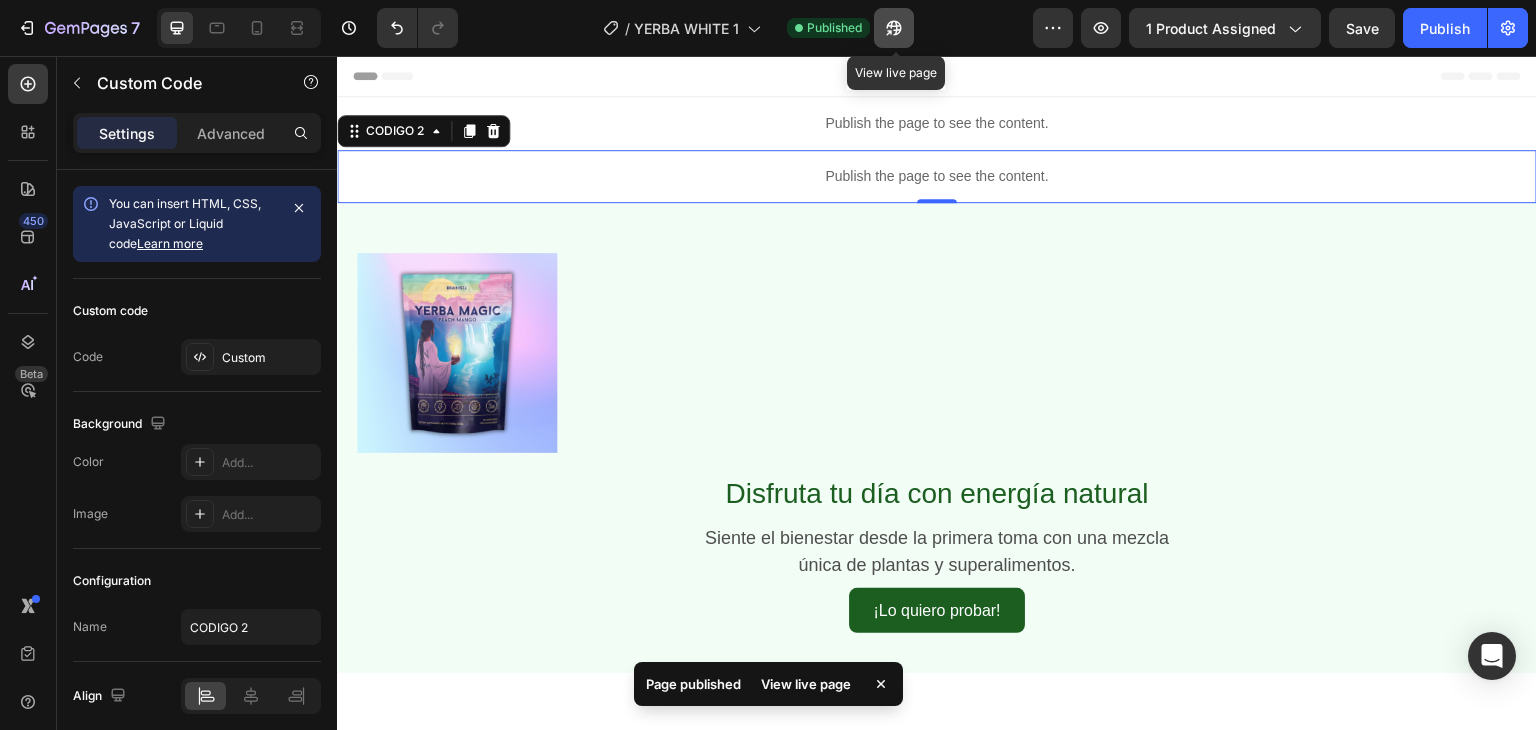 click 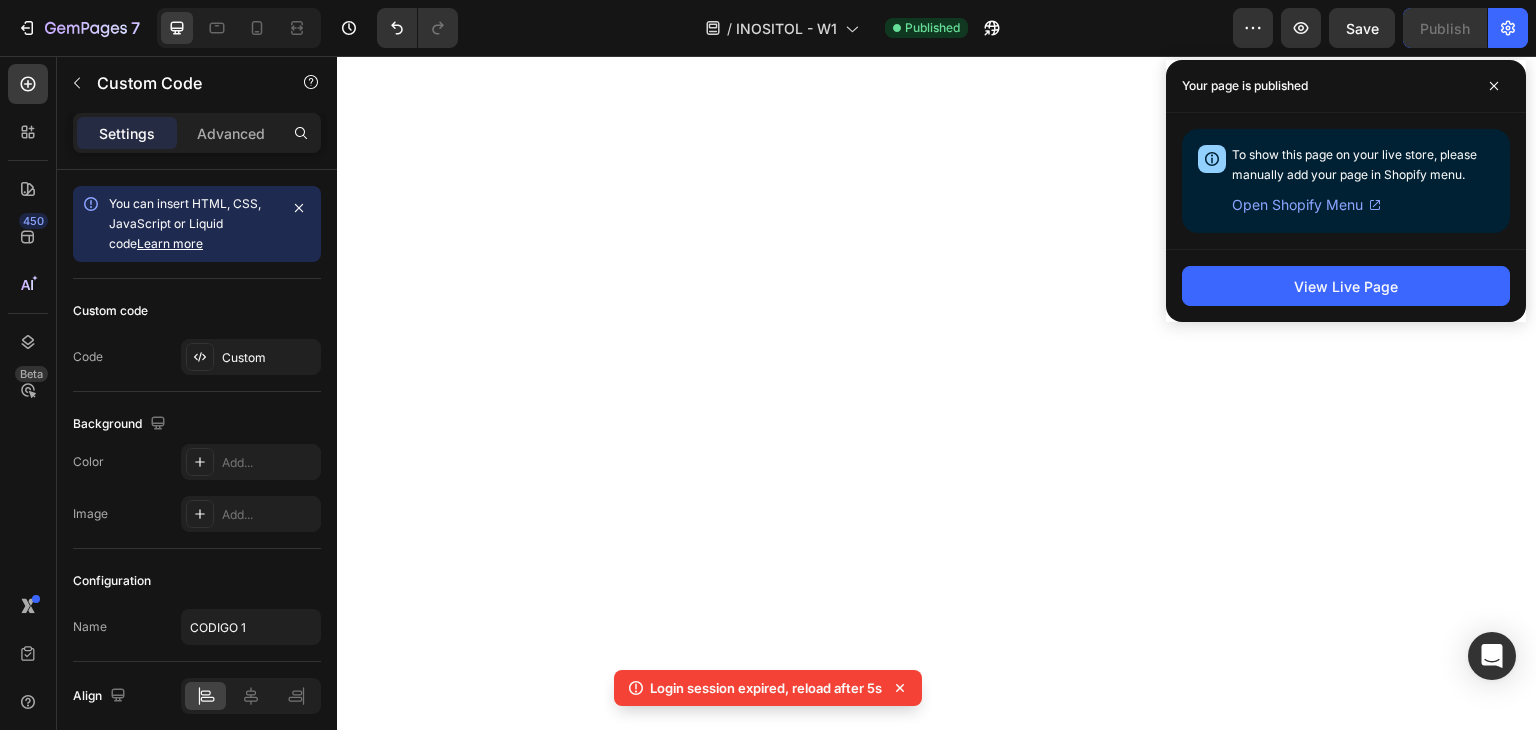 scroll, scrollTop: 0, scrollLeft: 0, axis: both 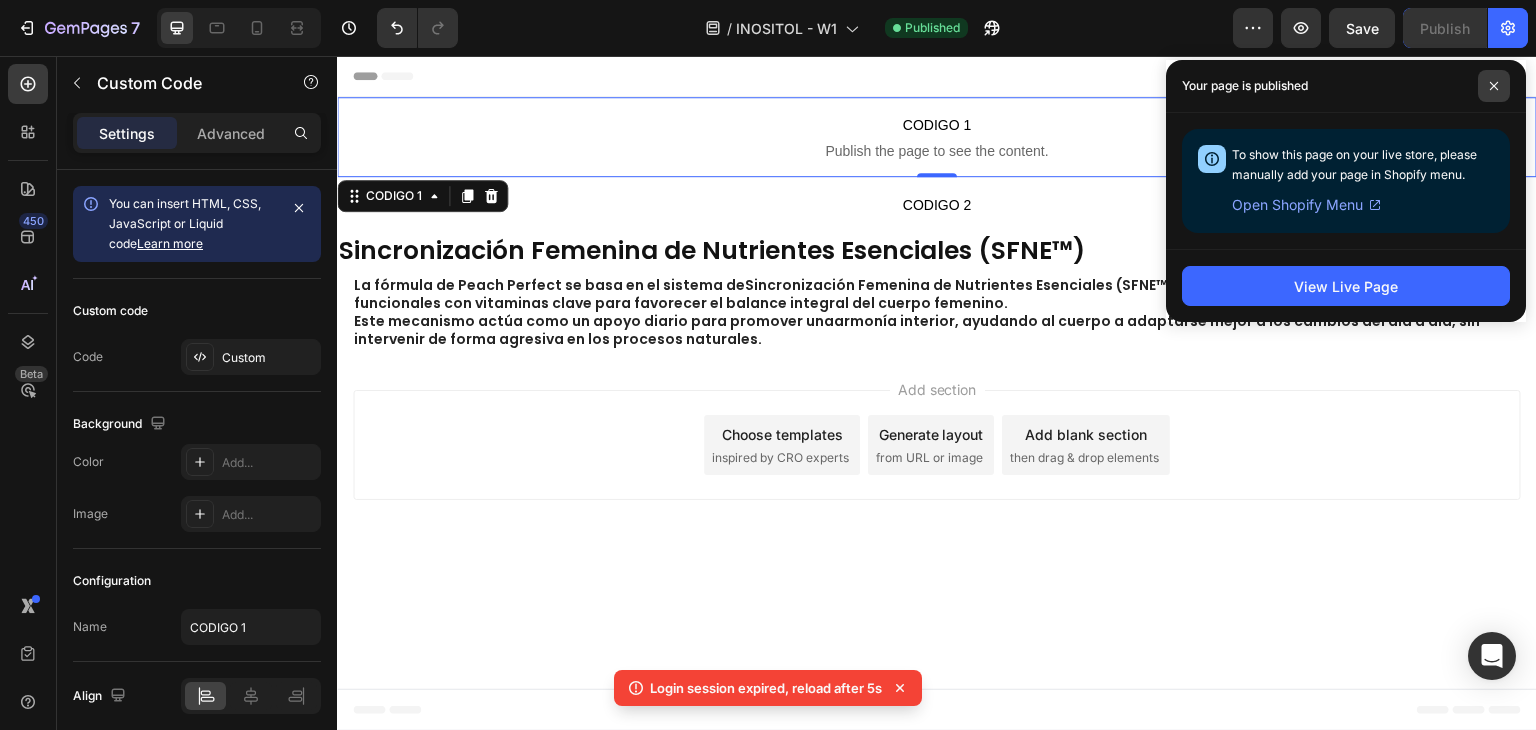 click at bounding box center [1494, 86] 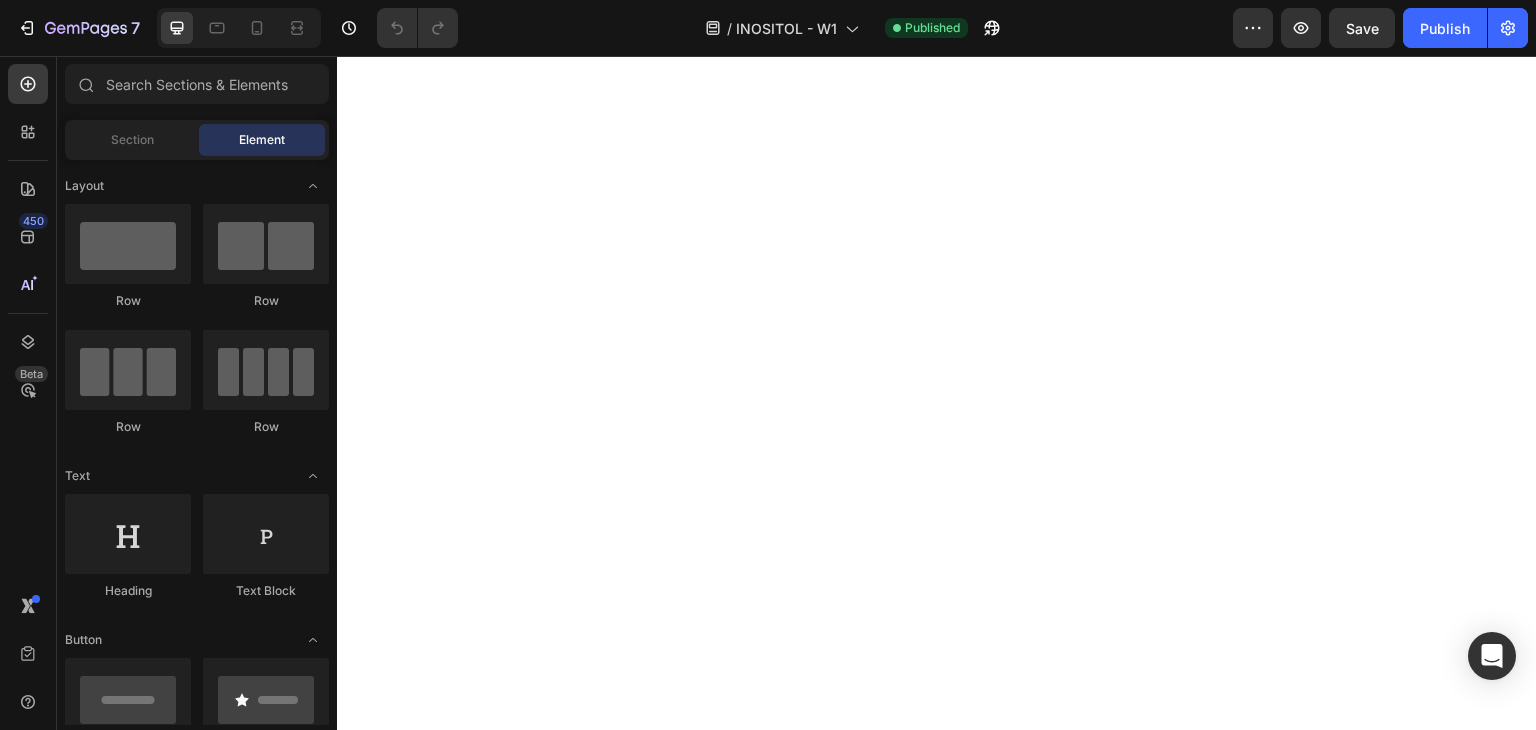 scroll, scrollTop: 0, scrollLeft: 0, axis: both 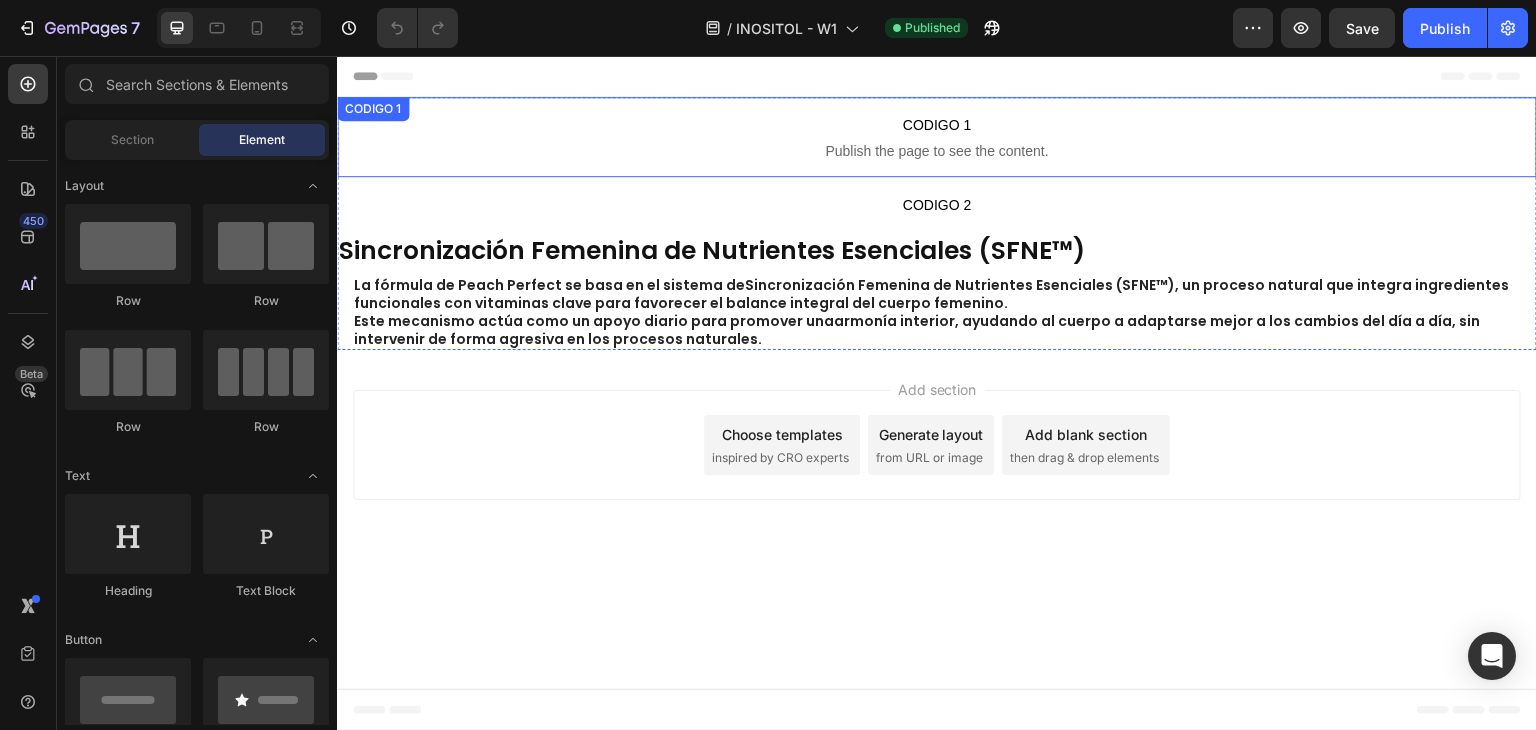 click on "CODIGO 1" at bounding box center [937, 125] 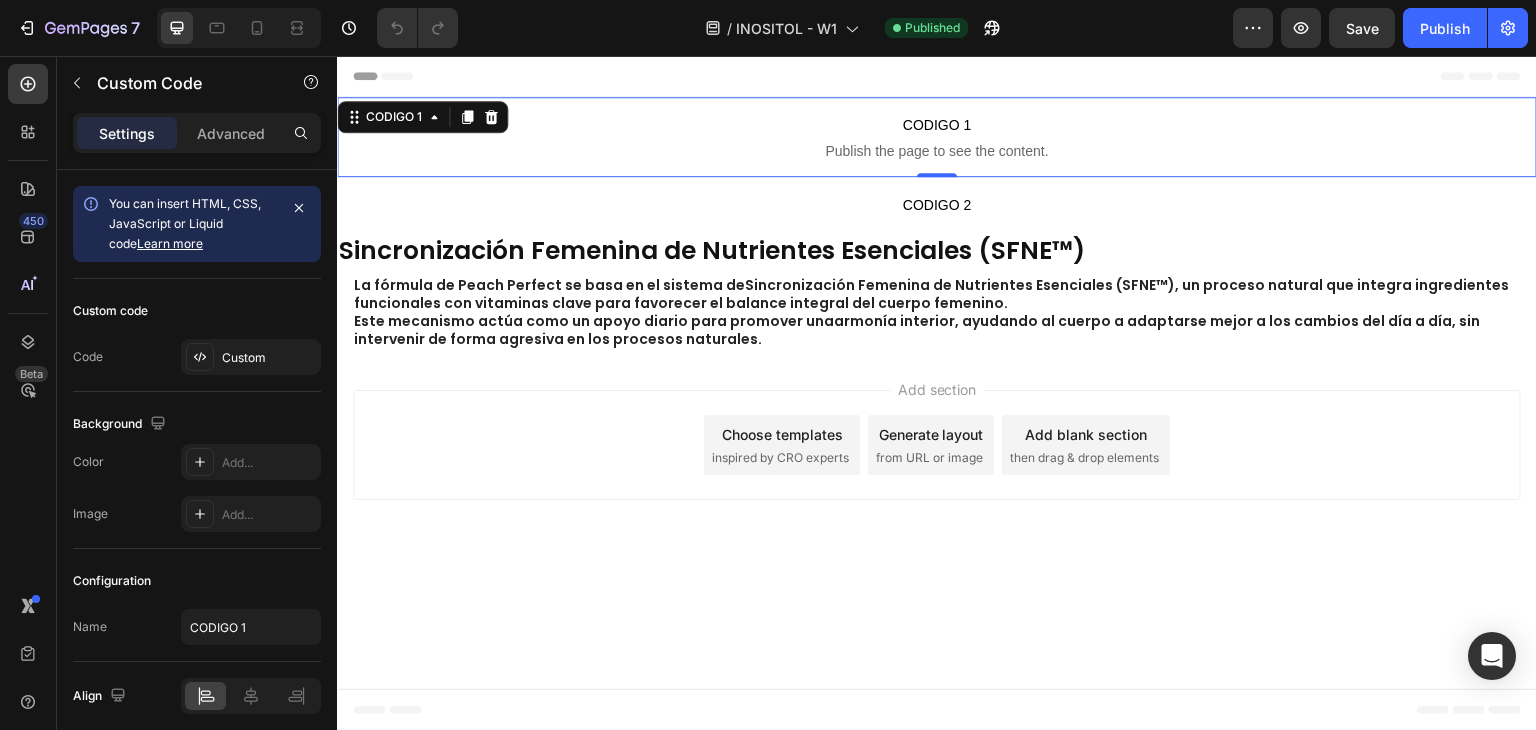 click on "CODIGO 1" at bounding box center [937, 125] 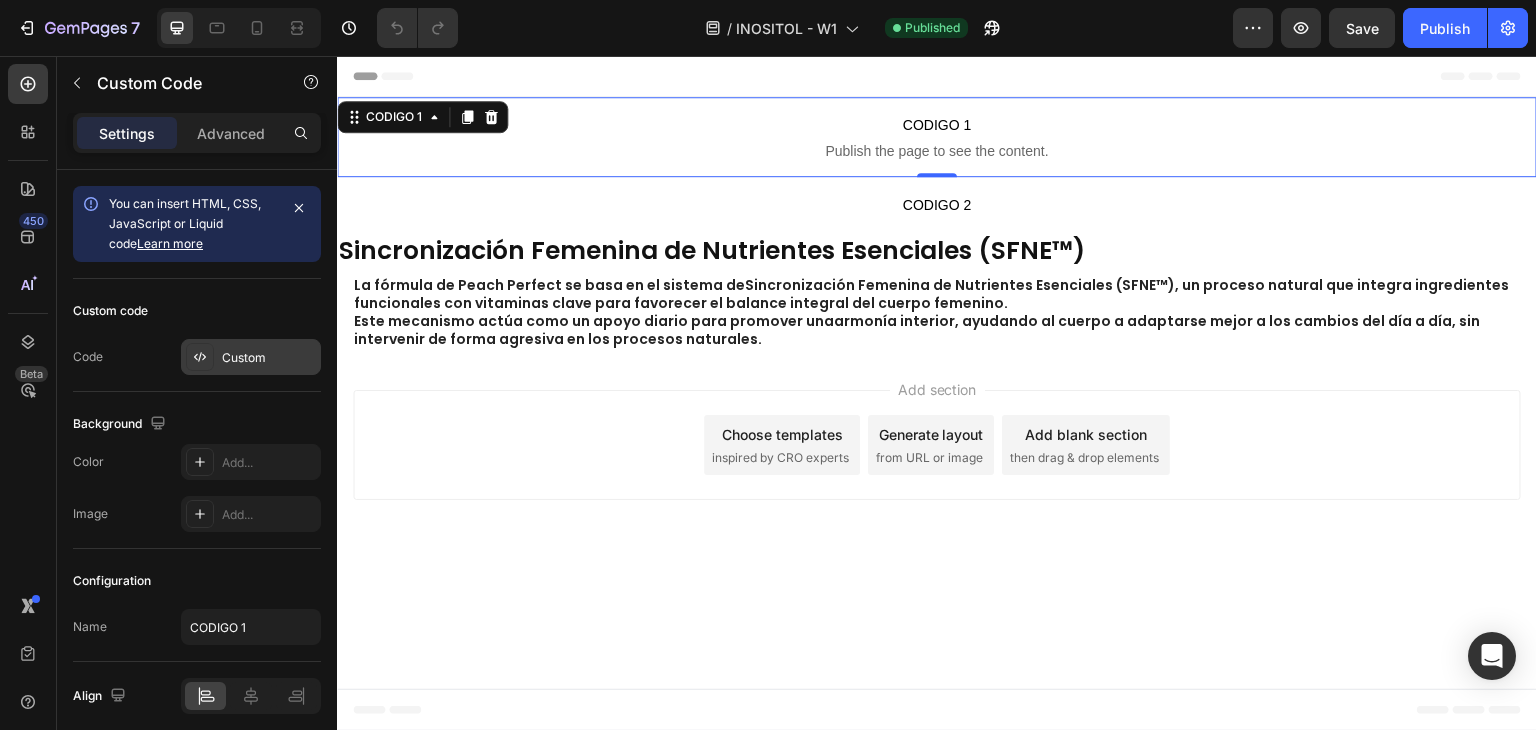 click on "Custom" at bounding box center (269, 358) 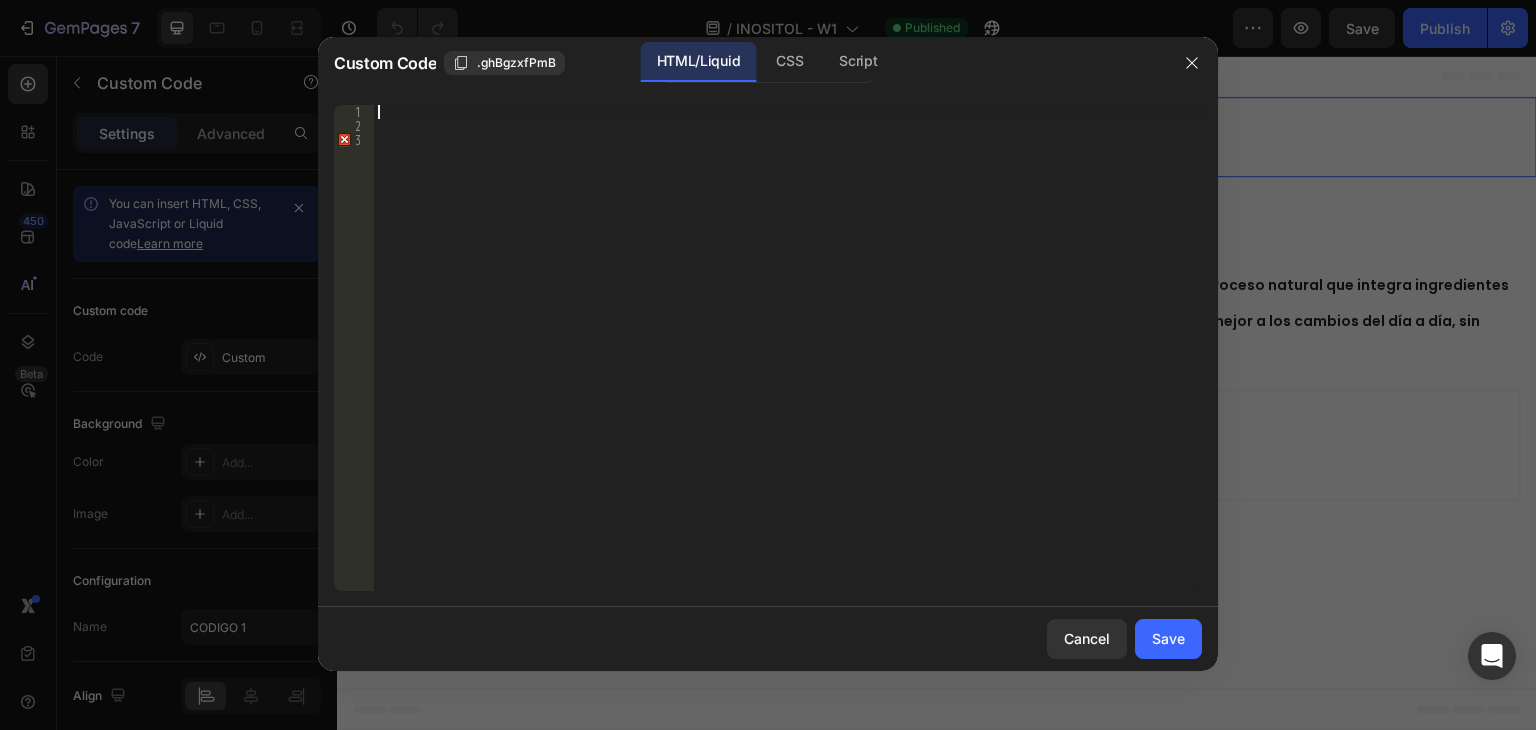 click at bounding box center [788, 362] 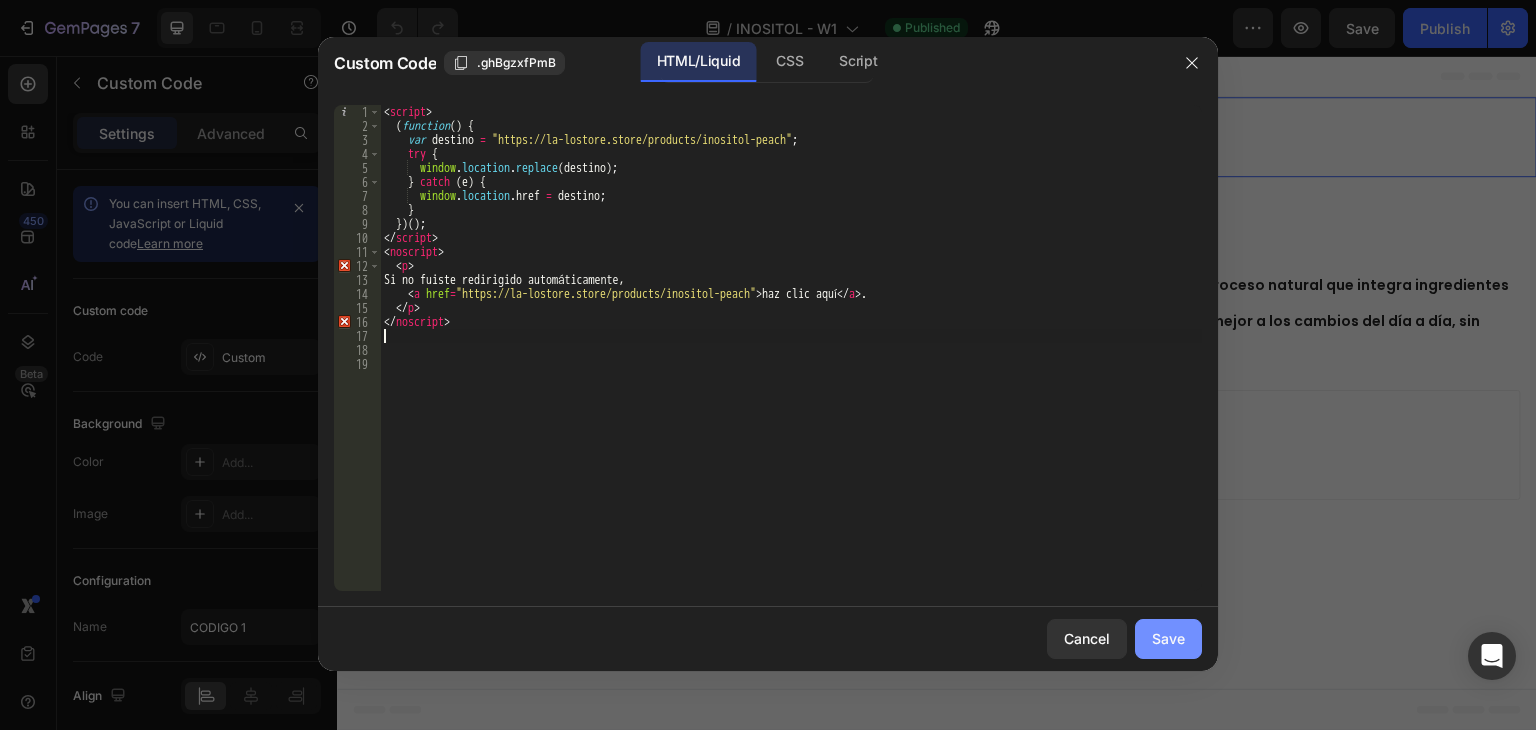 click on "Save" 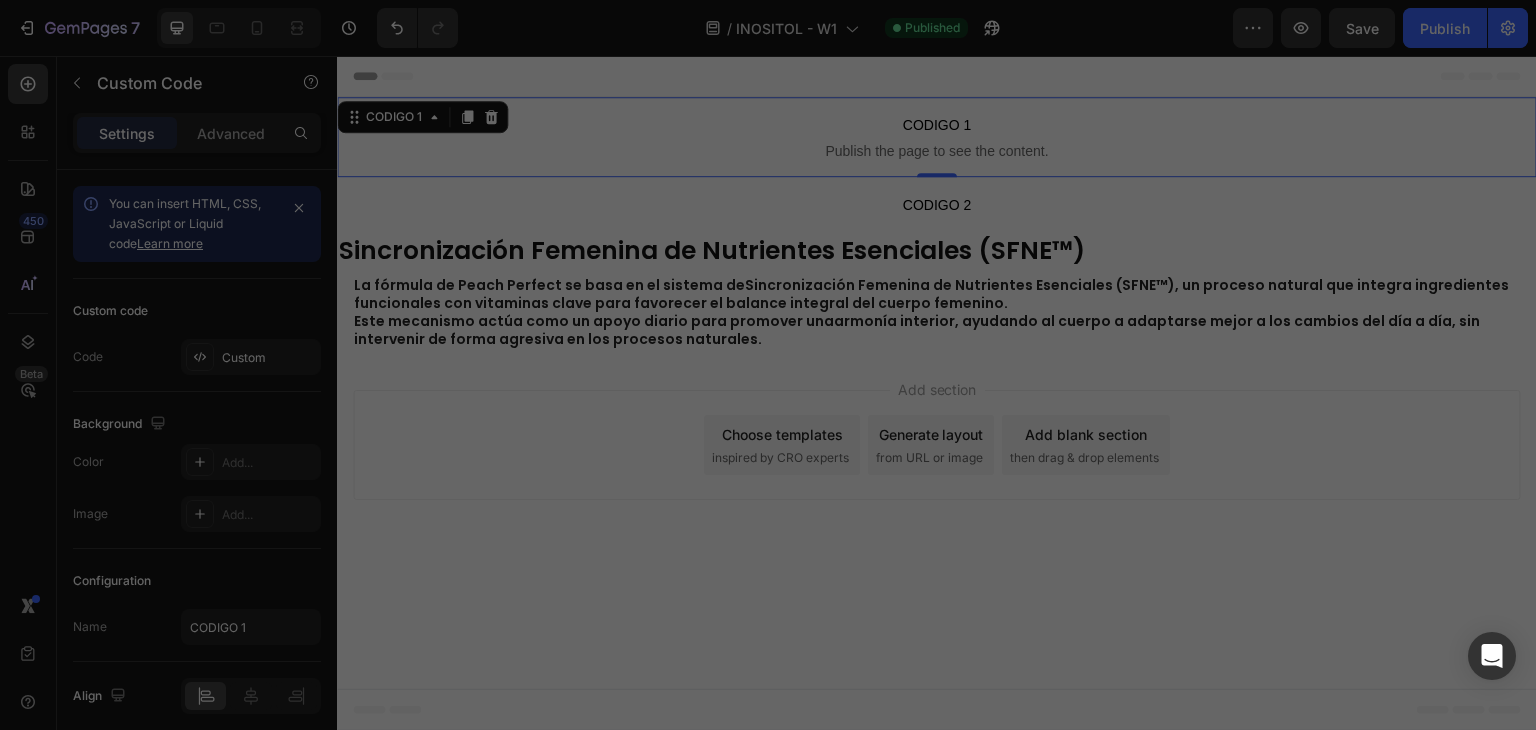 type 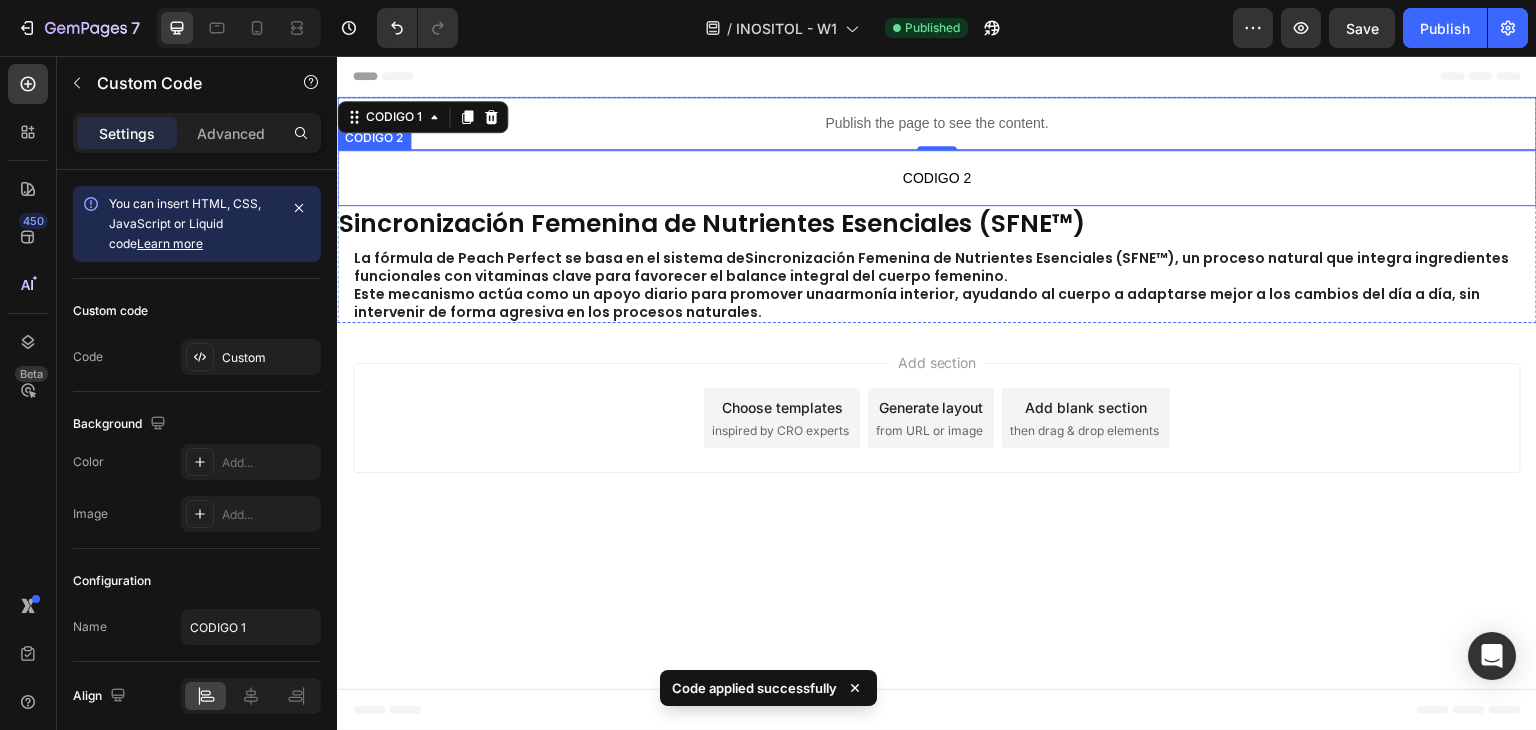 click on "CODIGO 2" at bounding box center (937, 178) 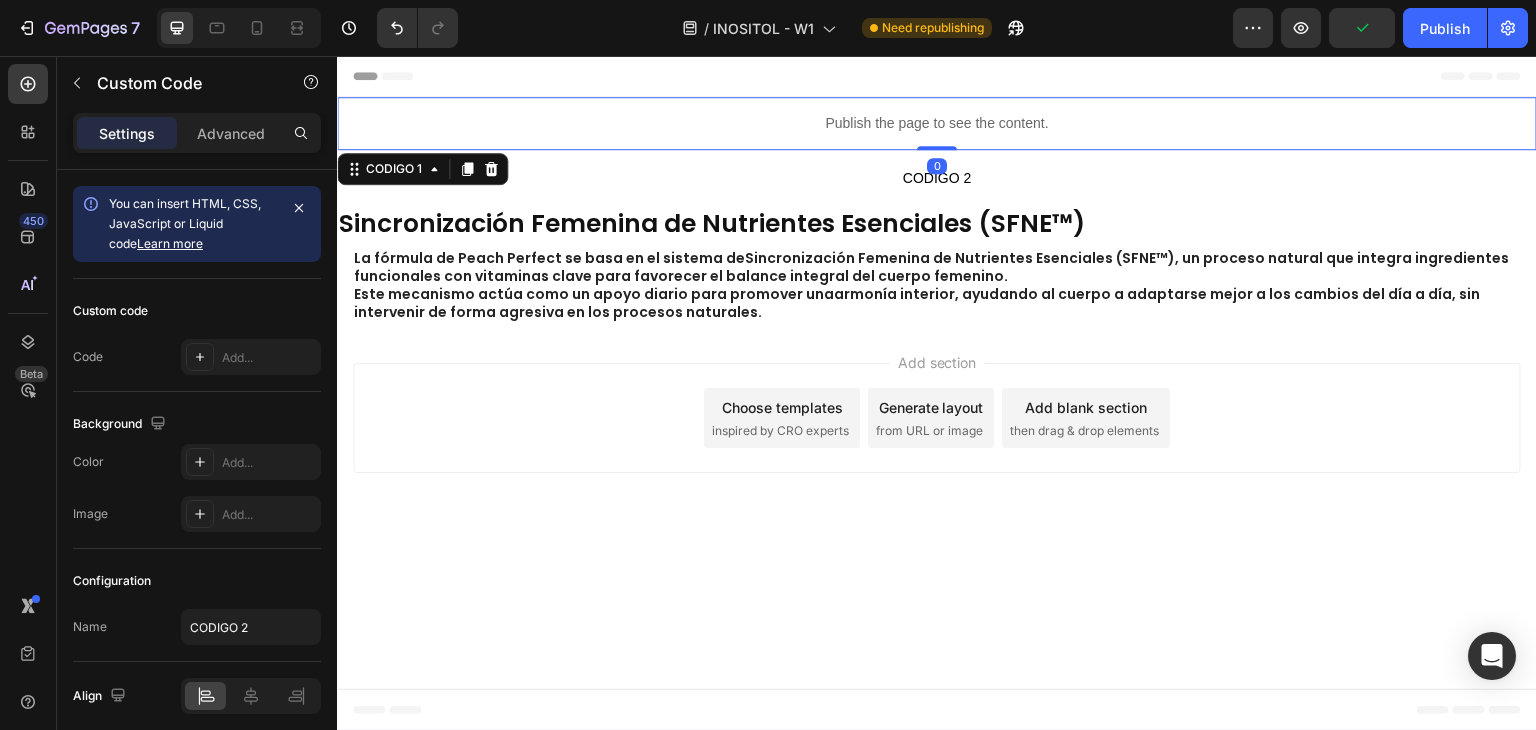 click on "Publish the page to see the content." at bounding box center (937, 123) 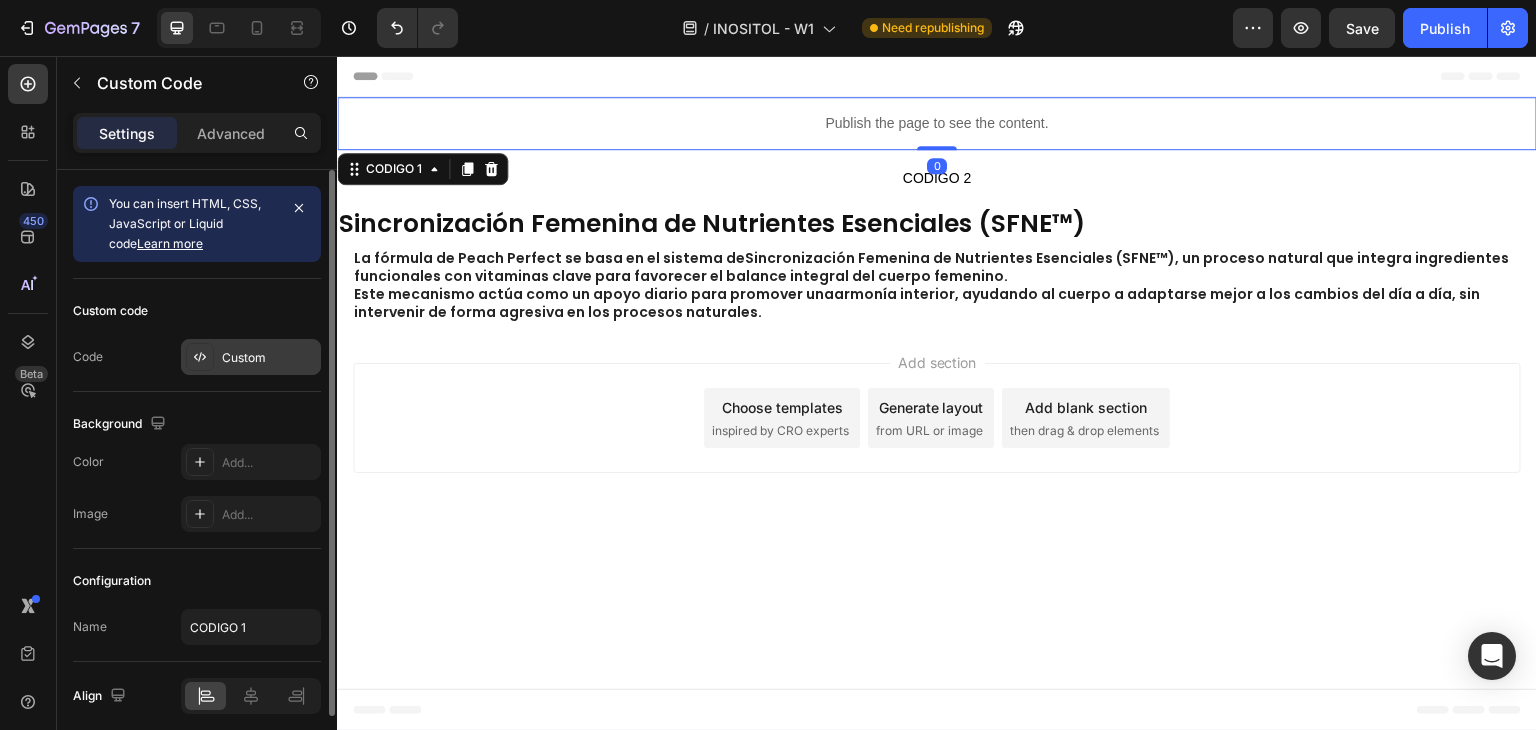 click on "Custom" at bounding box center (269, 358) 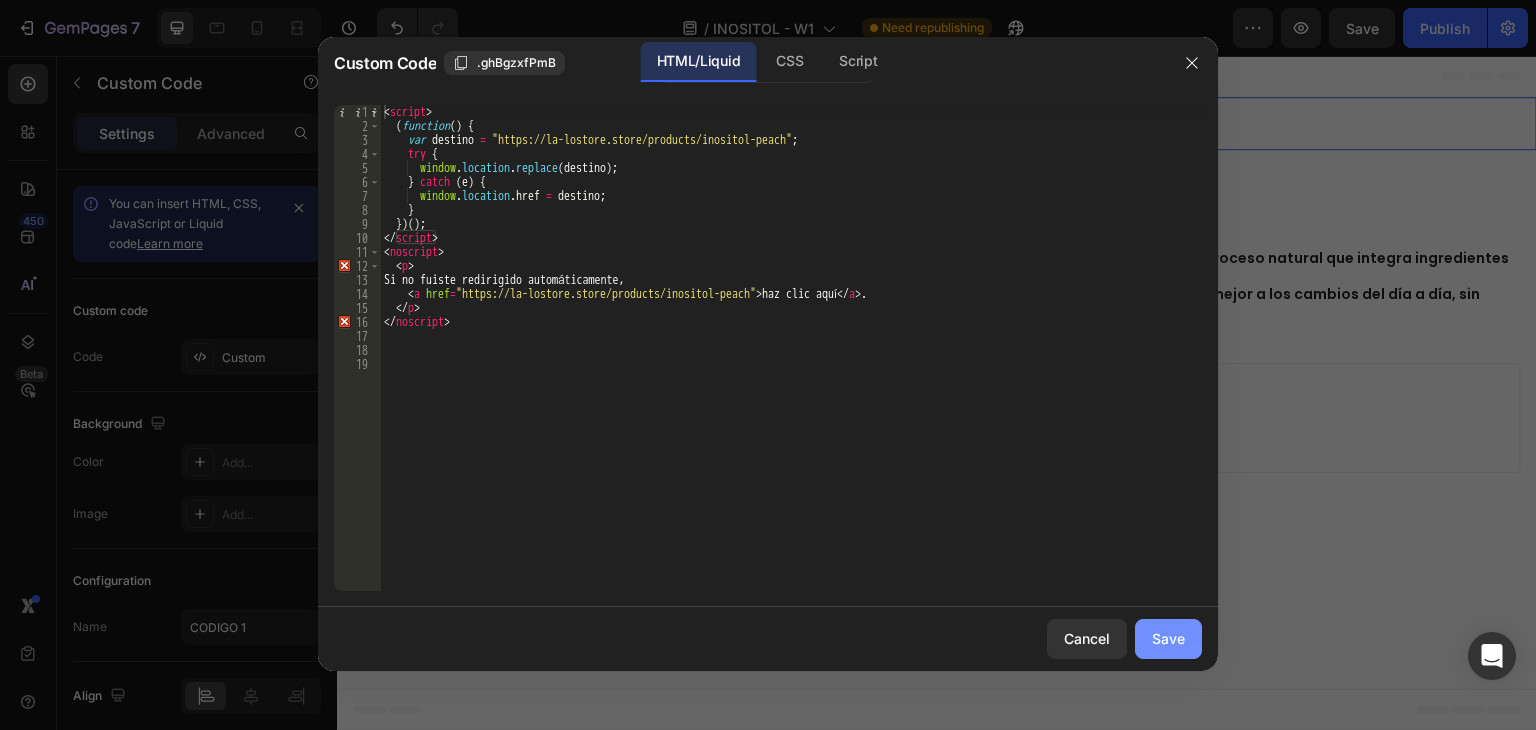 click on "Save" 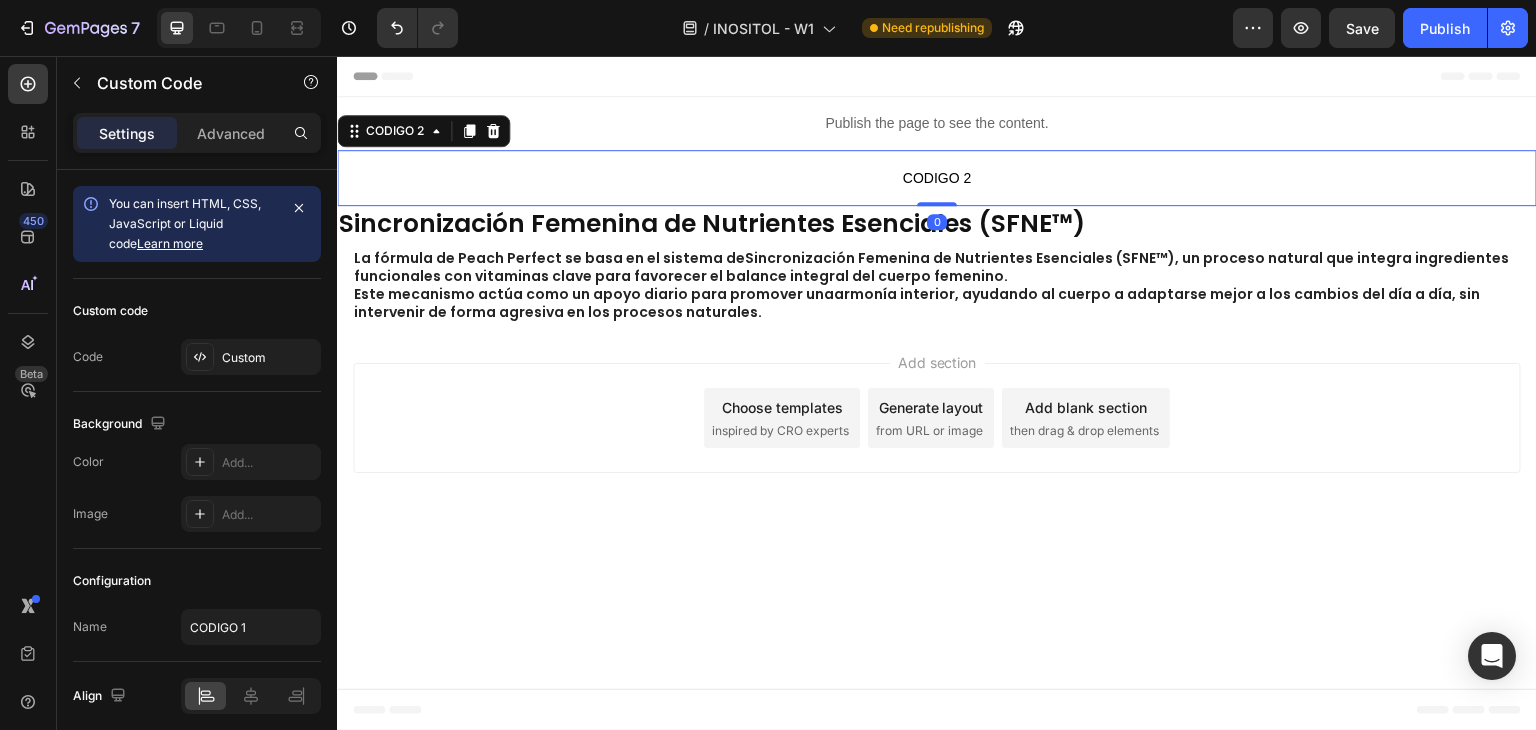 click on "CODIGO 2" at bounding box center [937, 178] 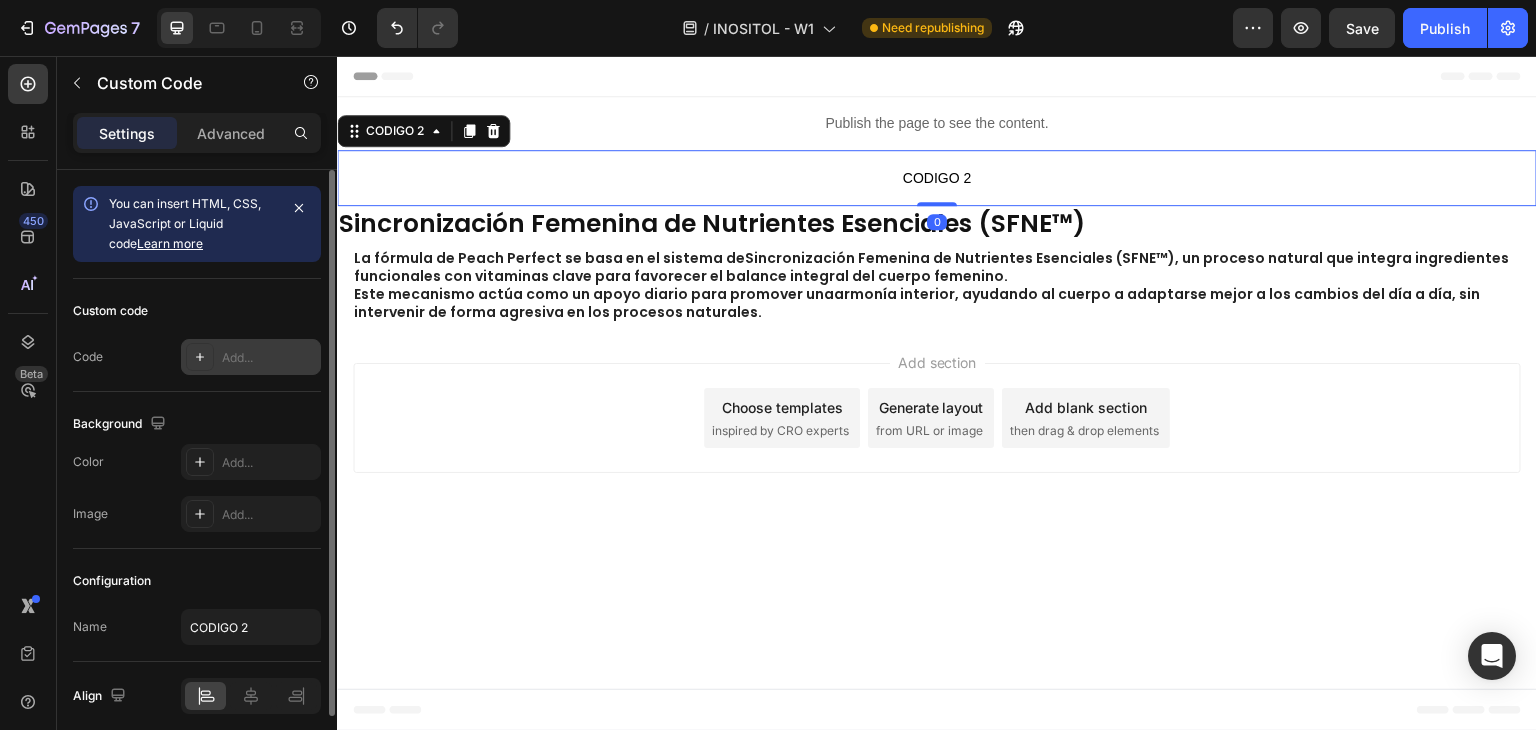 click on "Add..." at bounding box center (269, 358) 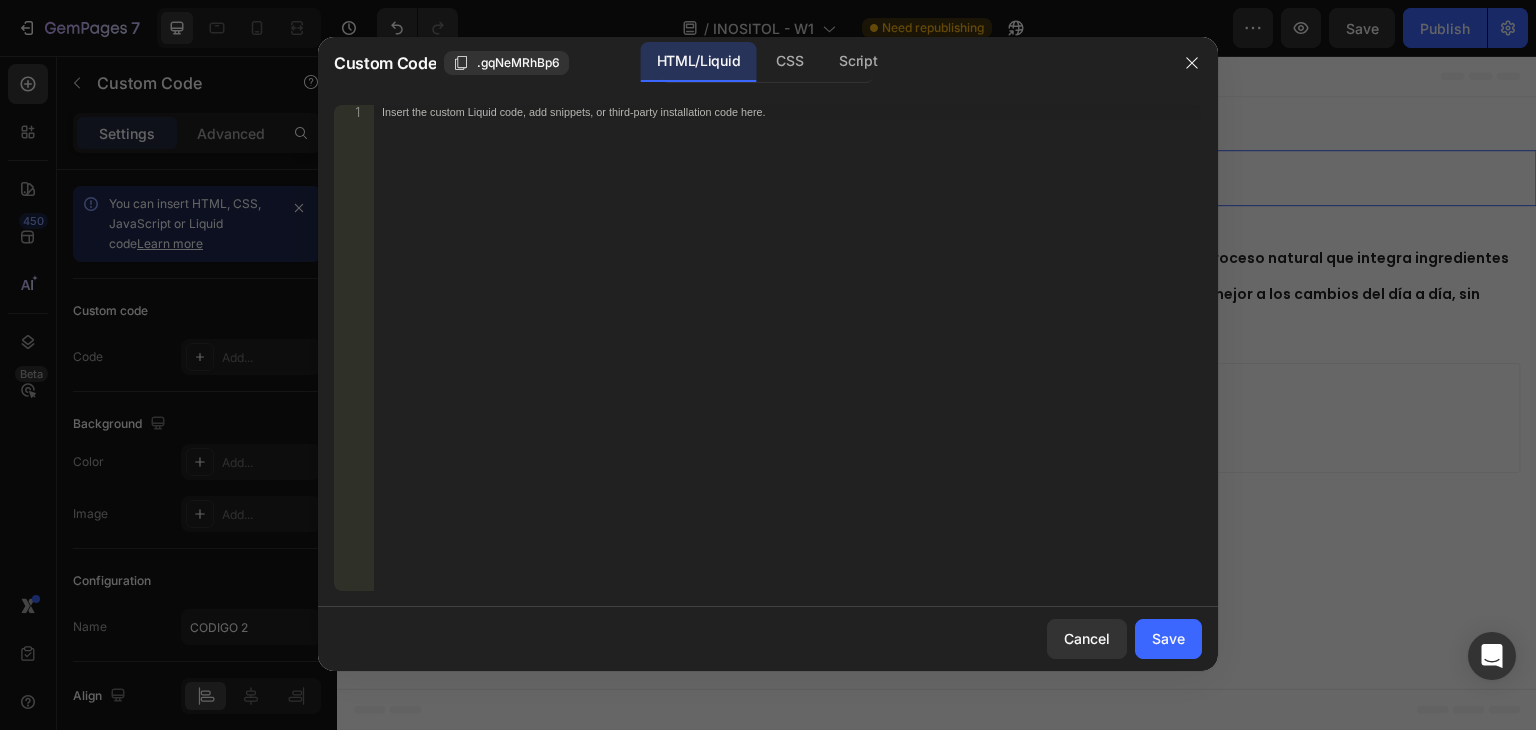 type 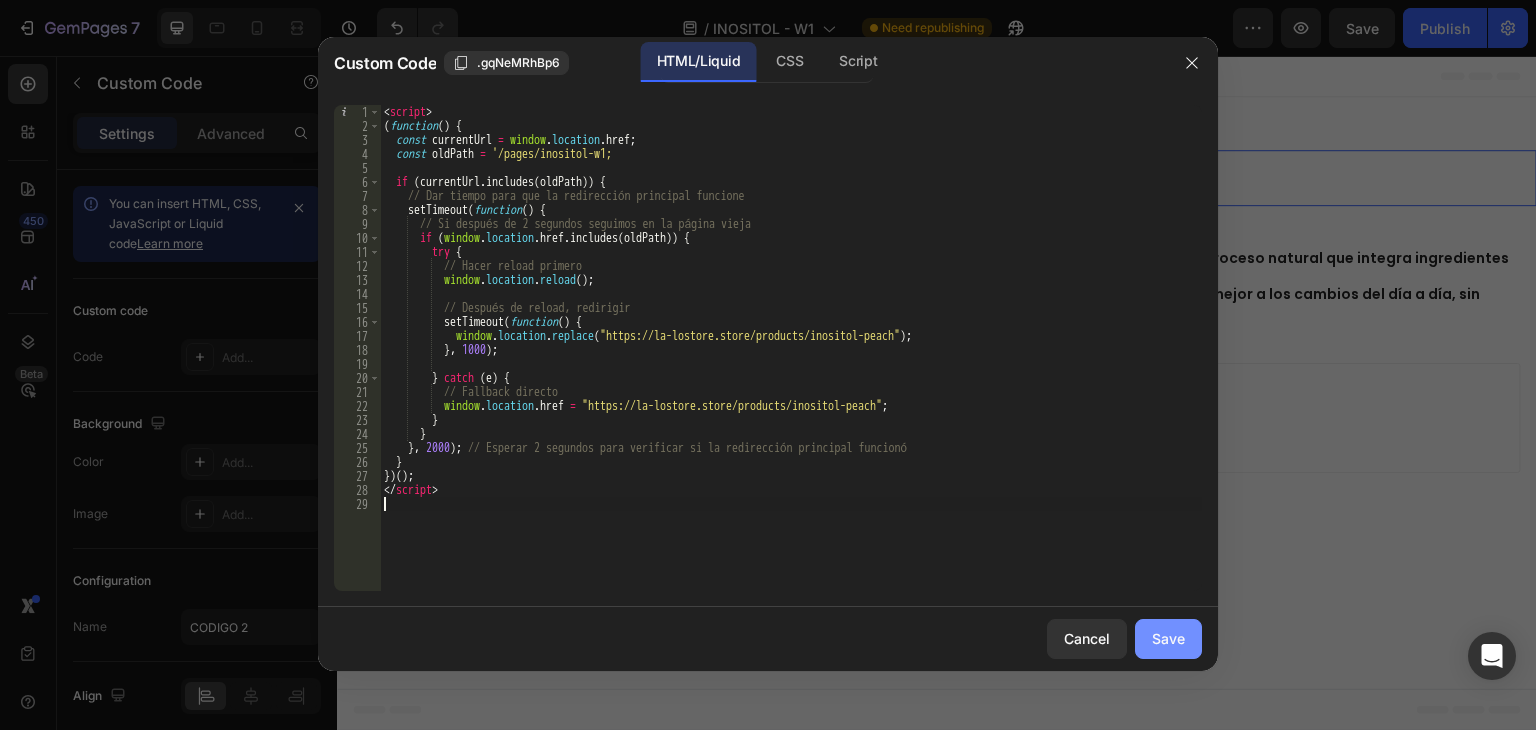 click on "Save" at bounding box center (1168, 638) 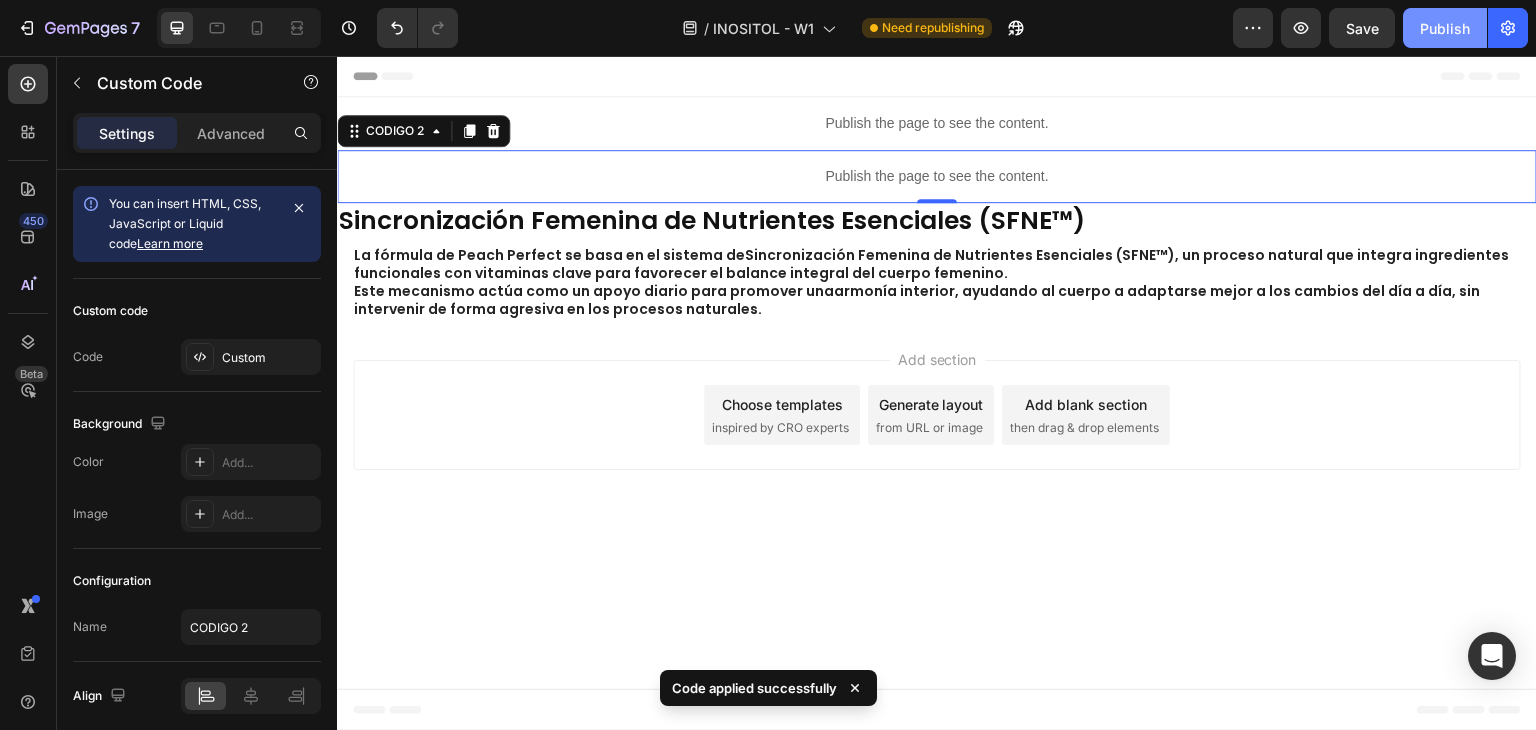 click on "Publish" at bounding box center (1445, 28) 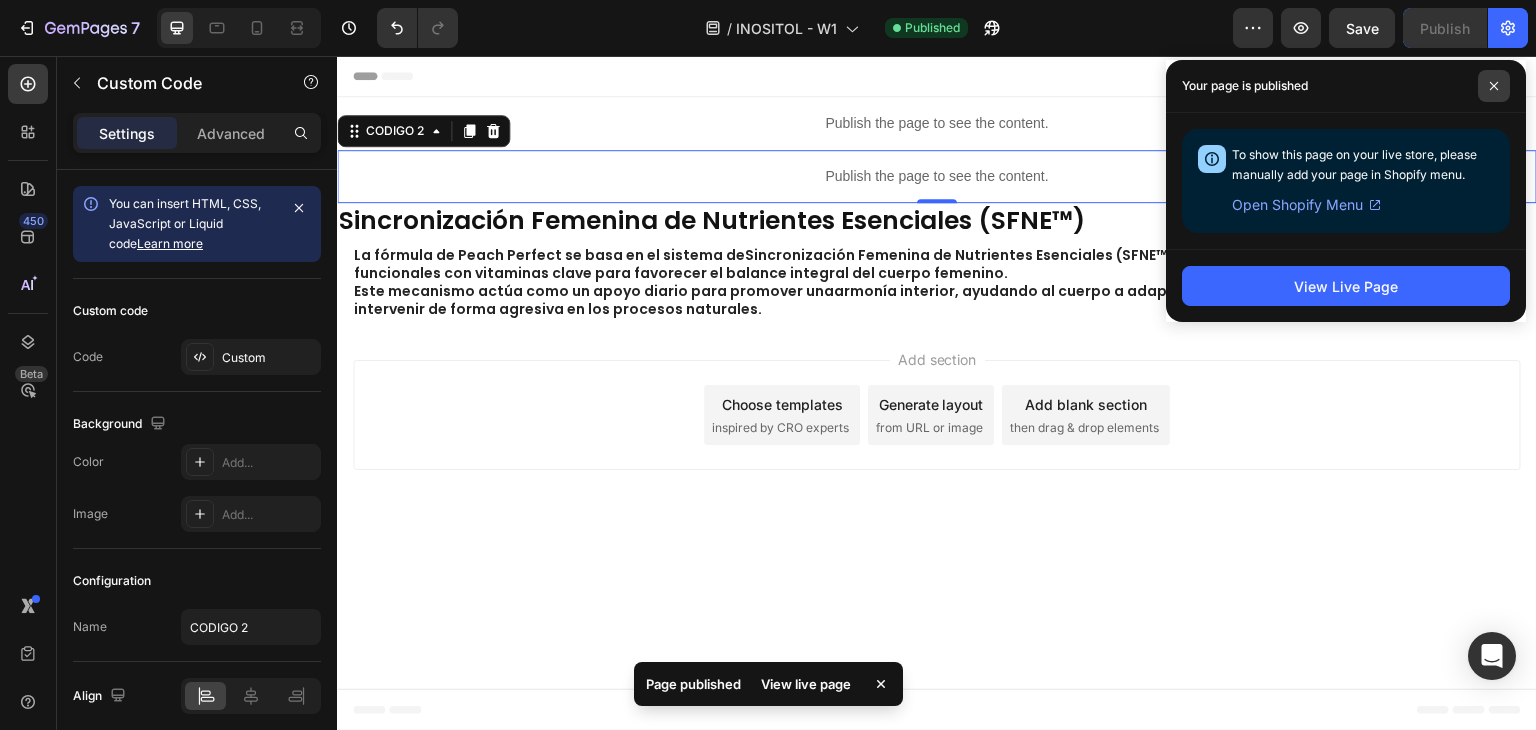 click 